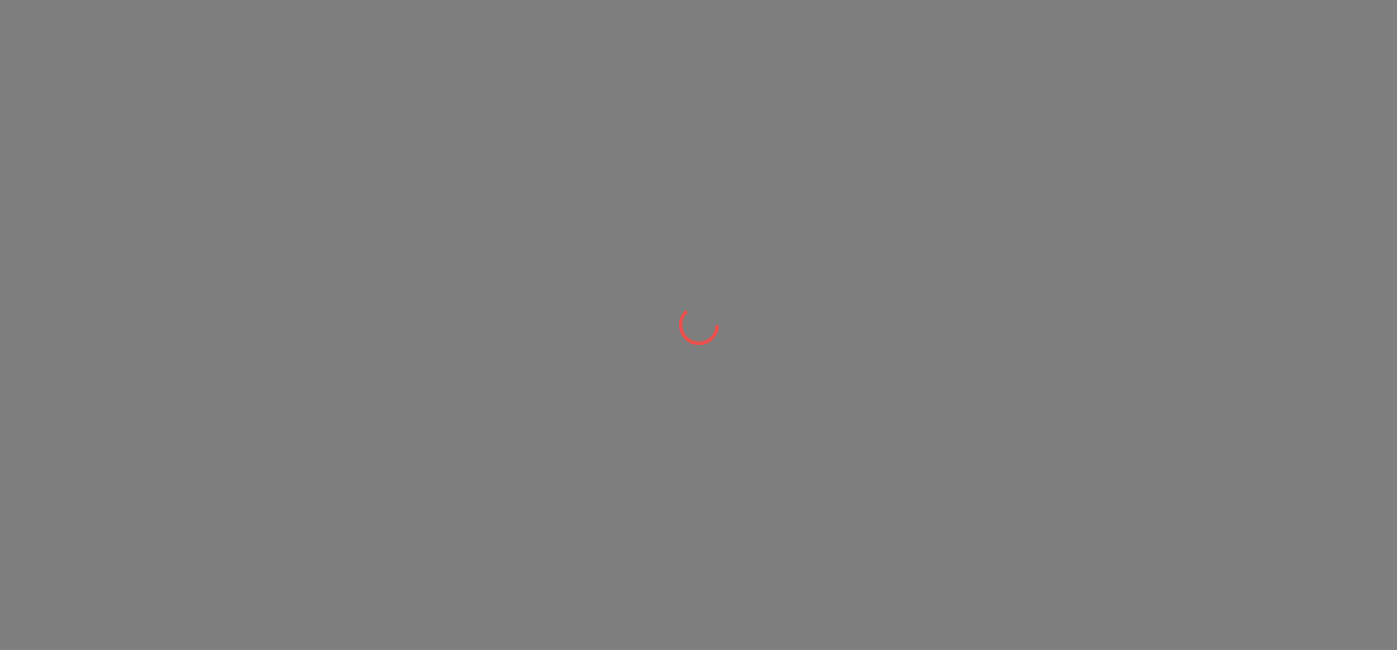 scroll, scrollTop: 0, scrollLeft: 0, axis: both 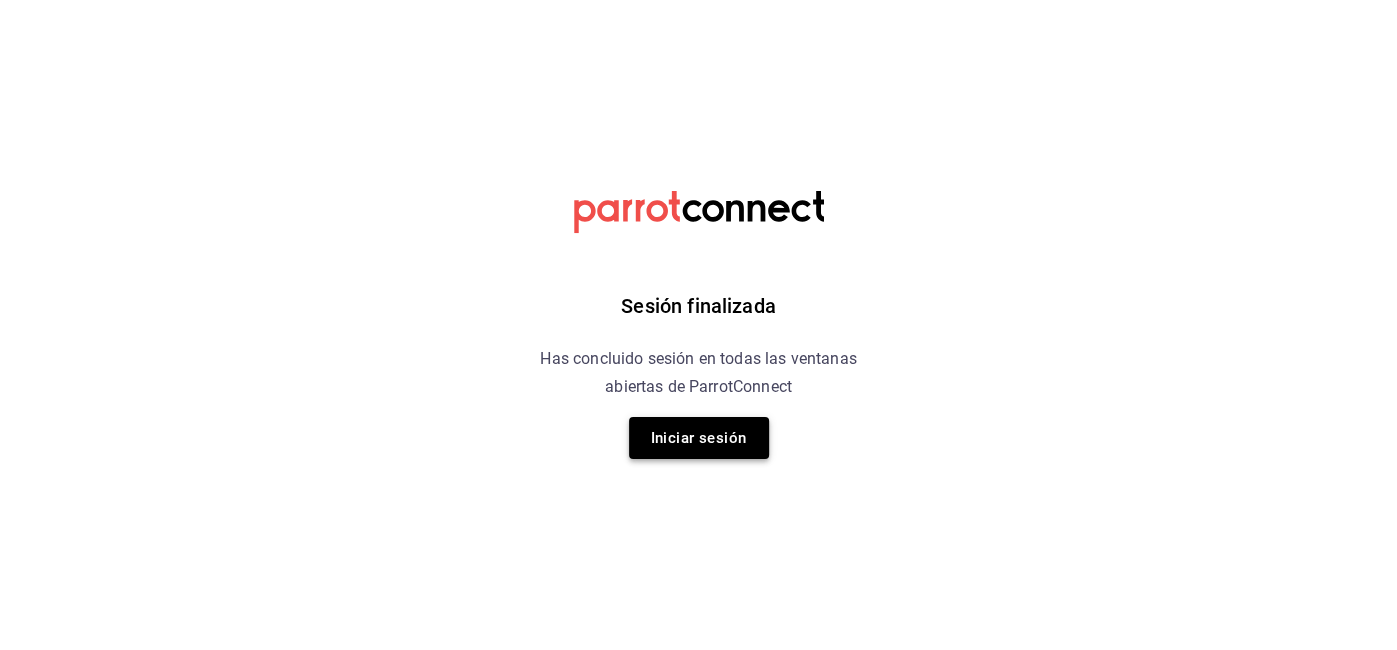 click on "Iniciar sesión" at bounding box center (699, 438) 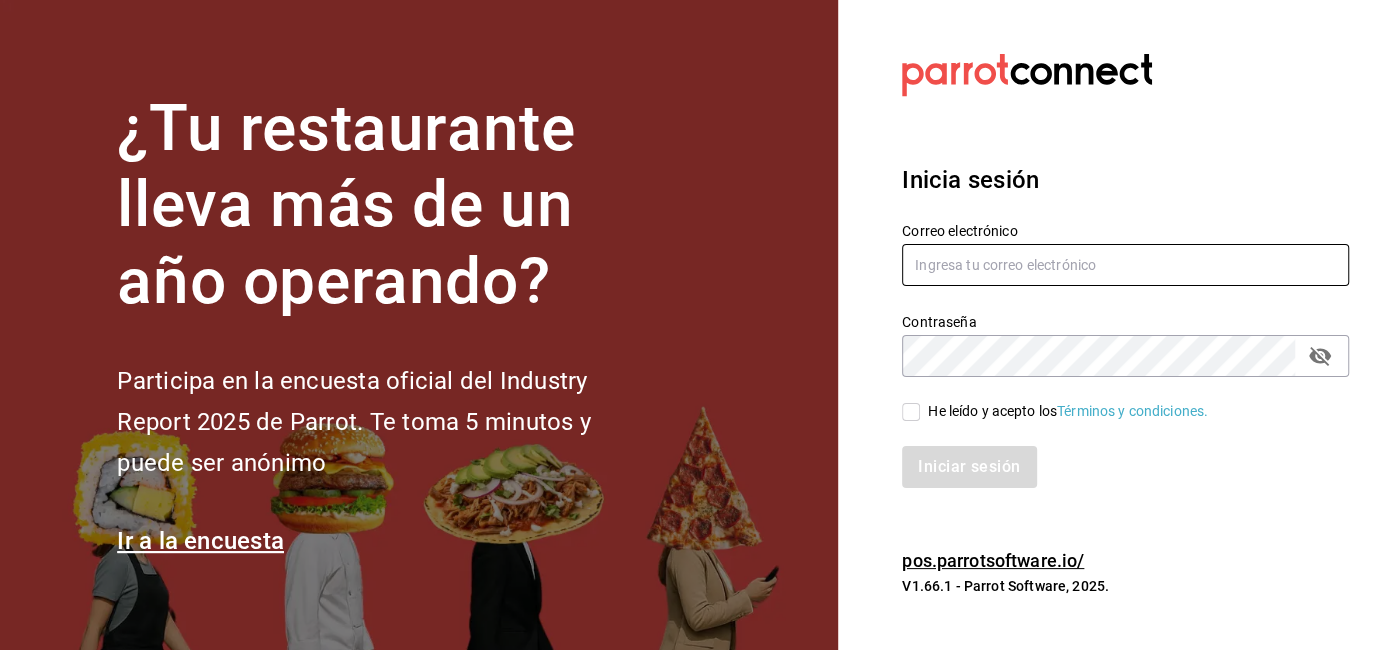 type on "[USERNAME]@example.com" 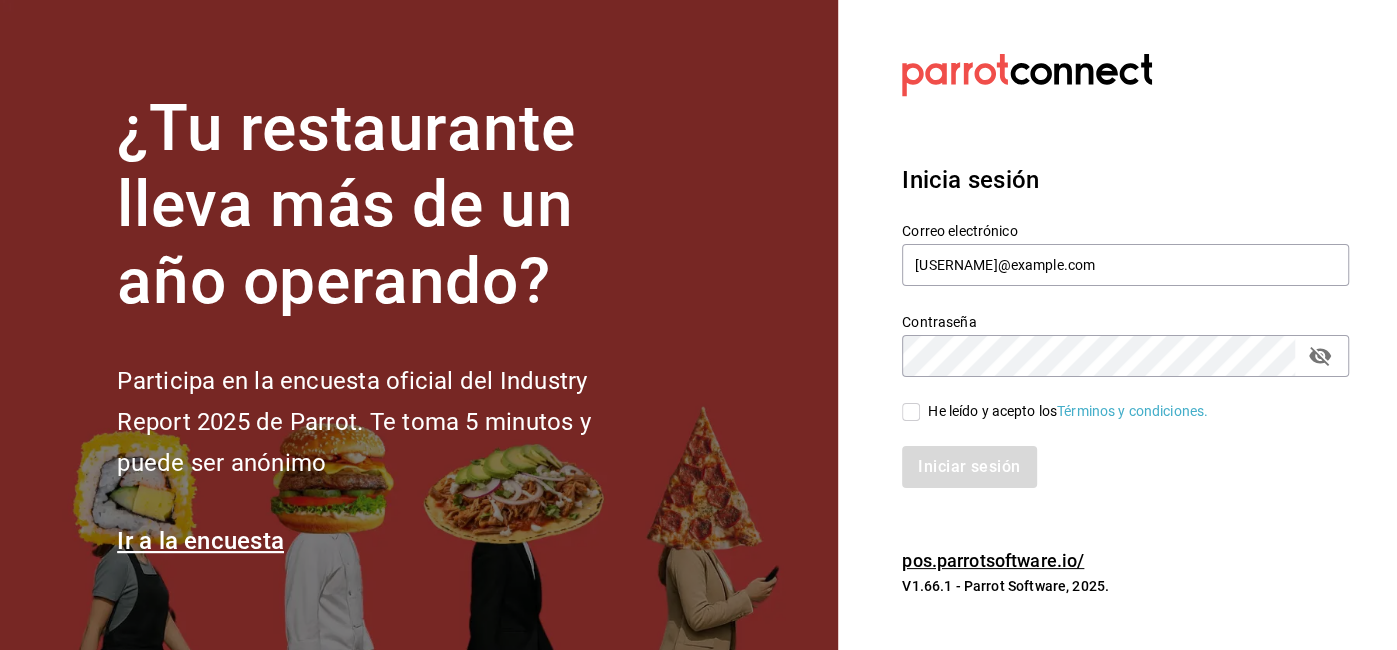 click on "He leído y acepto los  Términos y condiciones." at bounding box center [911, 412] 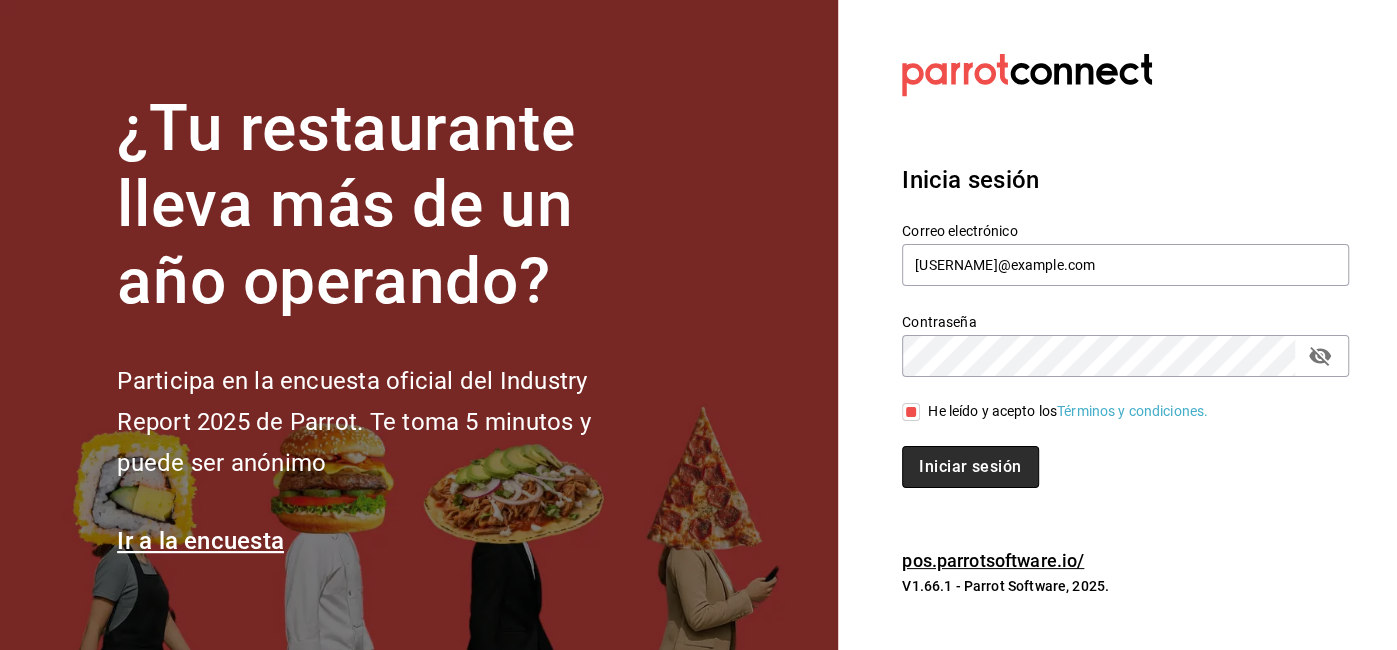 click on "Iniciar sesión" at bounding box center [970, 467] 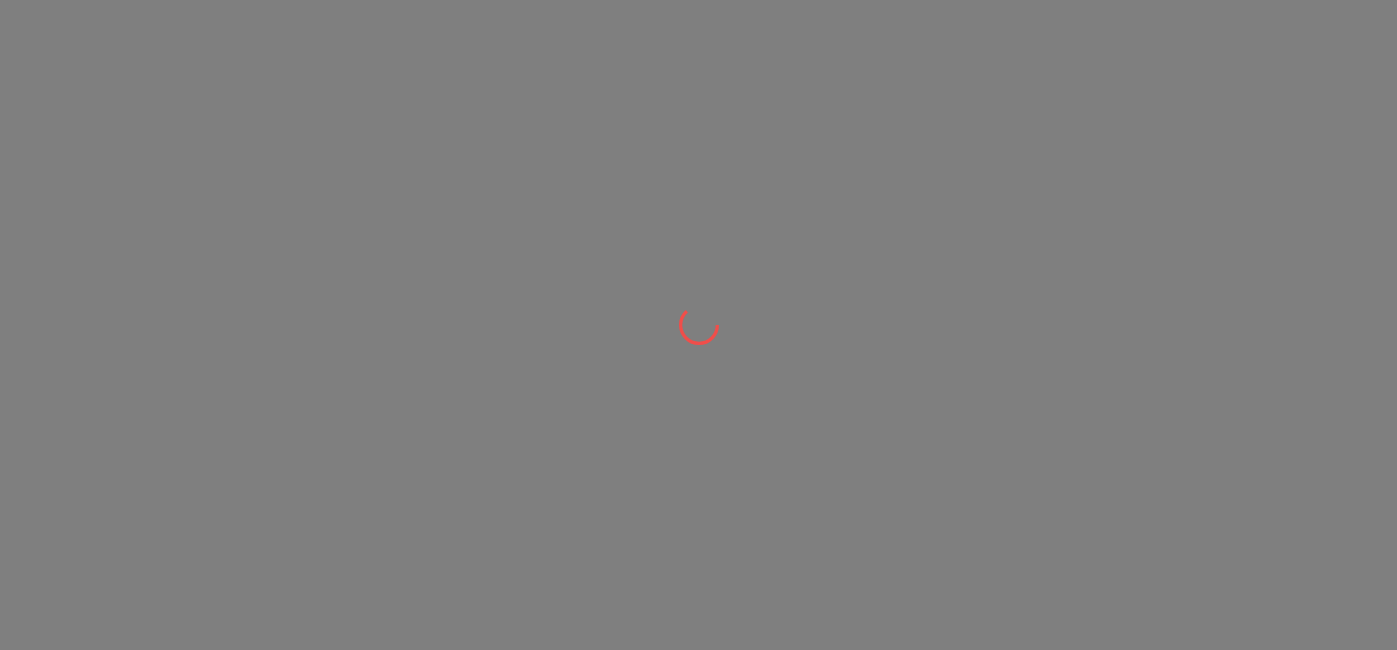 scroll, scrollTop: 0, scrollLeft: 0, axis: both 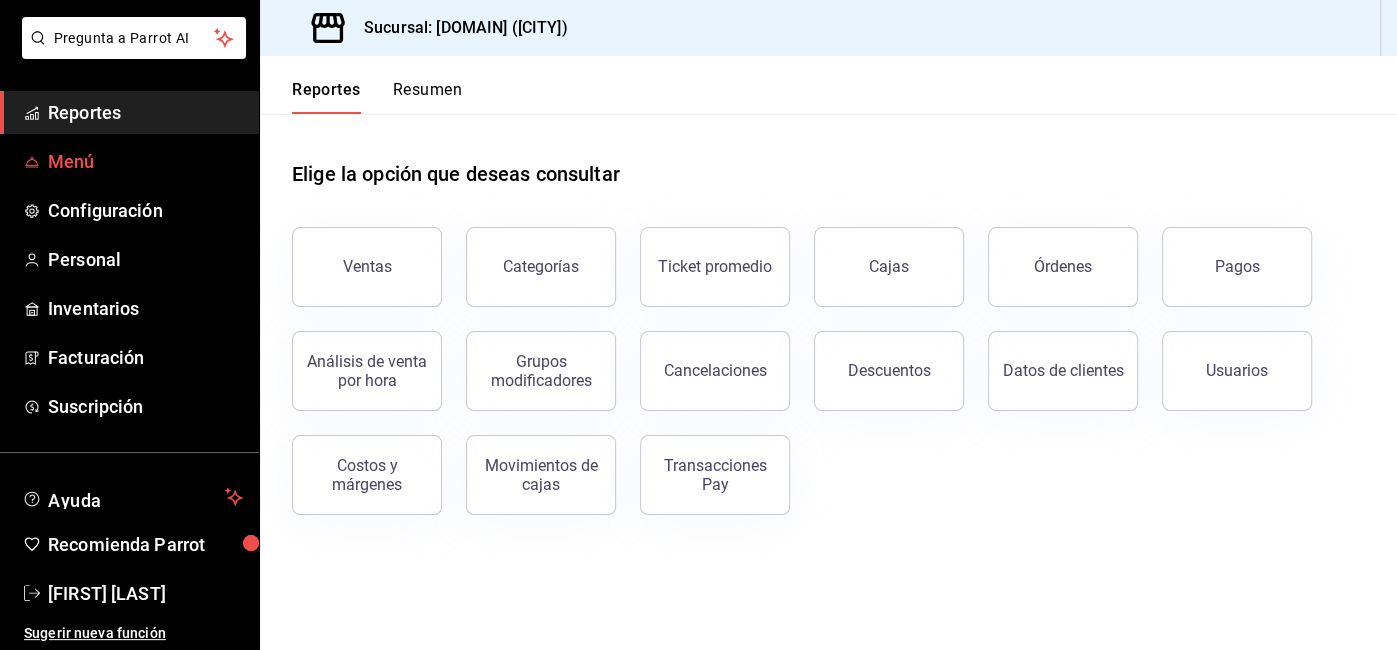 click on "Menú" at bounding box center (145, 161) 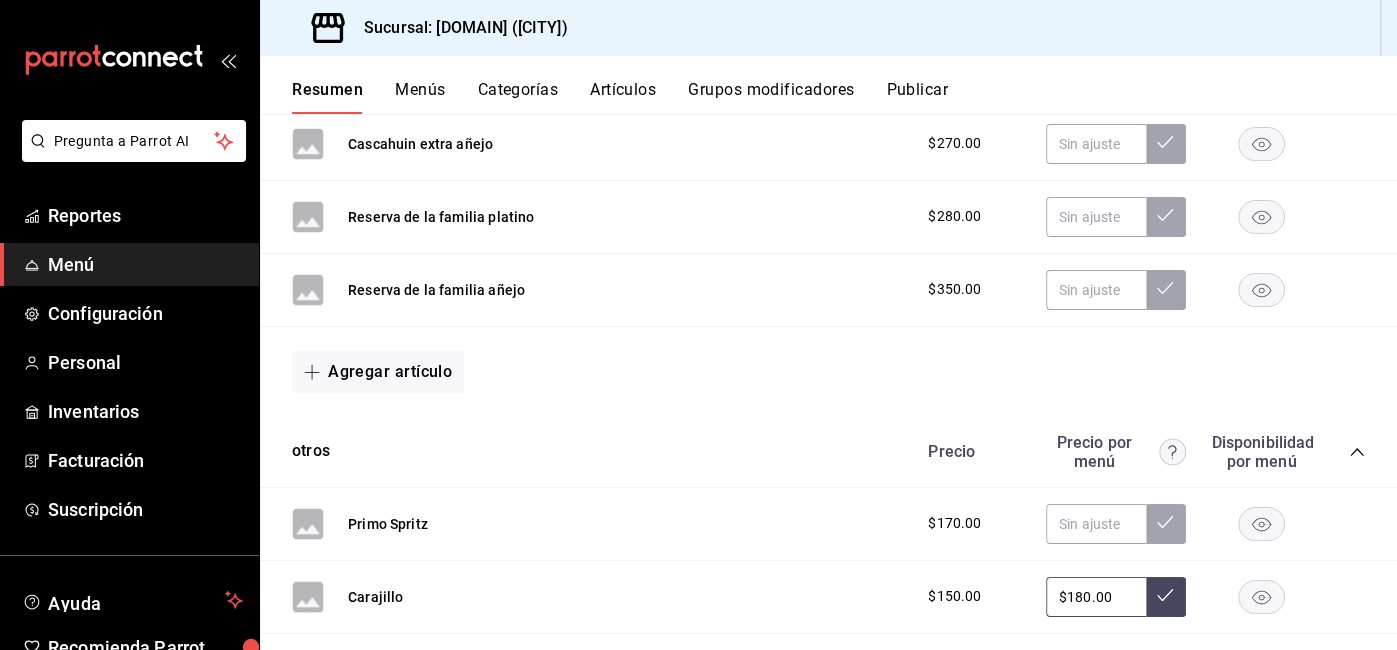 scroll, scrollTop: 1178, scrollLeft: 0, axis: vertical 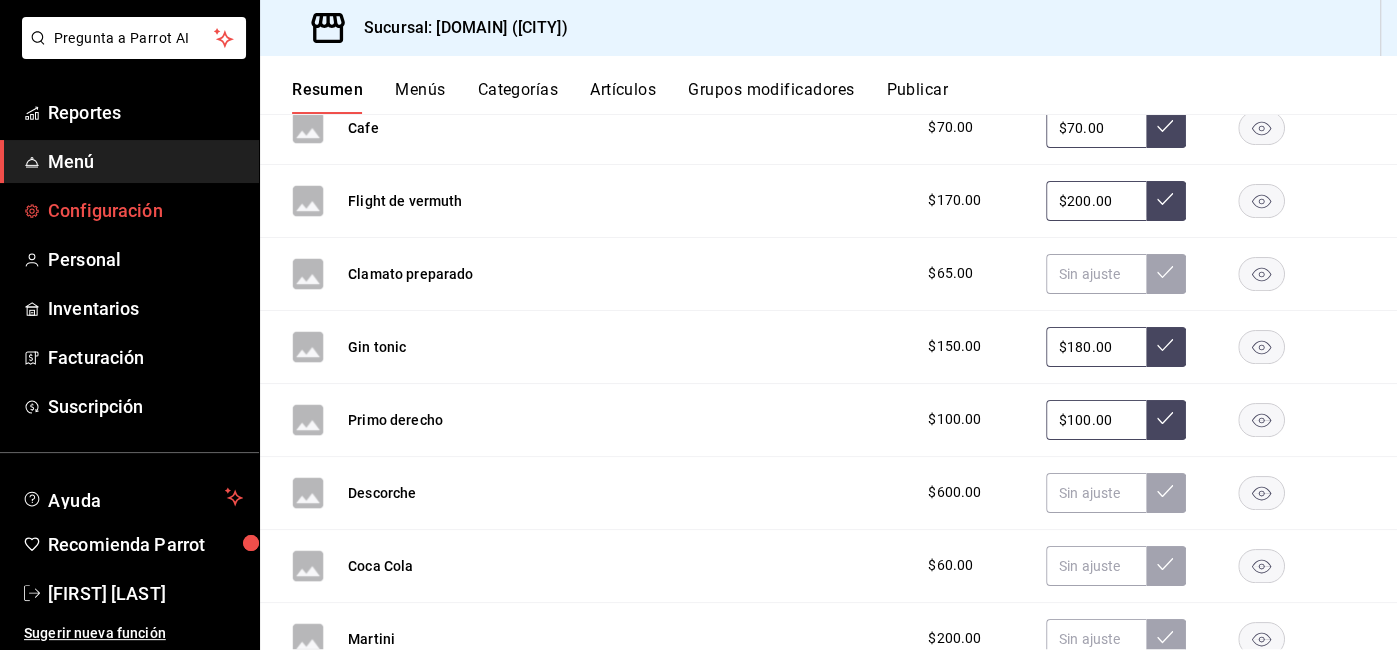 click on "Configuración" at bounding box center (145, 210) 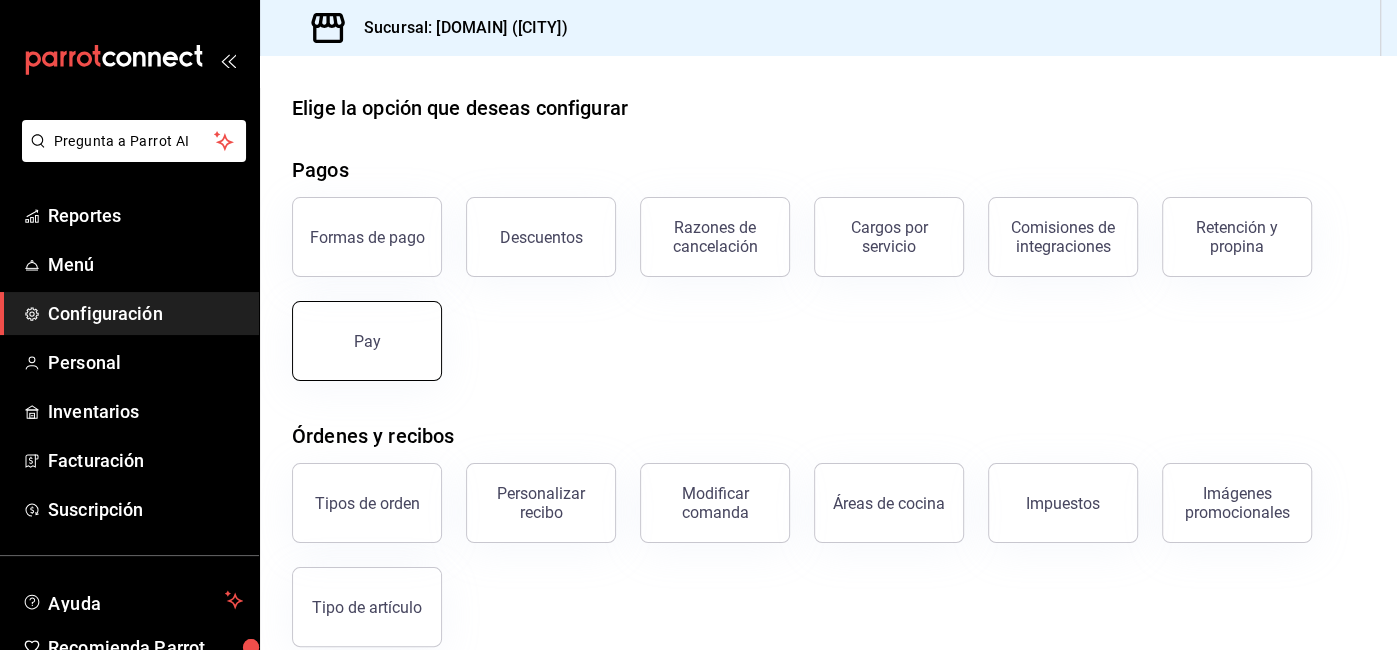 scroll, scrollTop: 0, scrollLeft: 0, axis: both 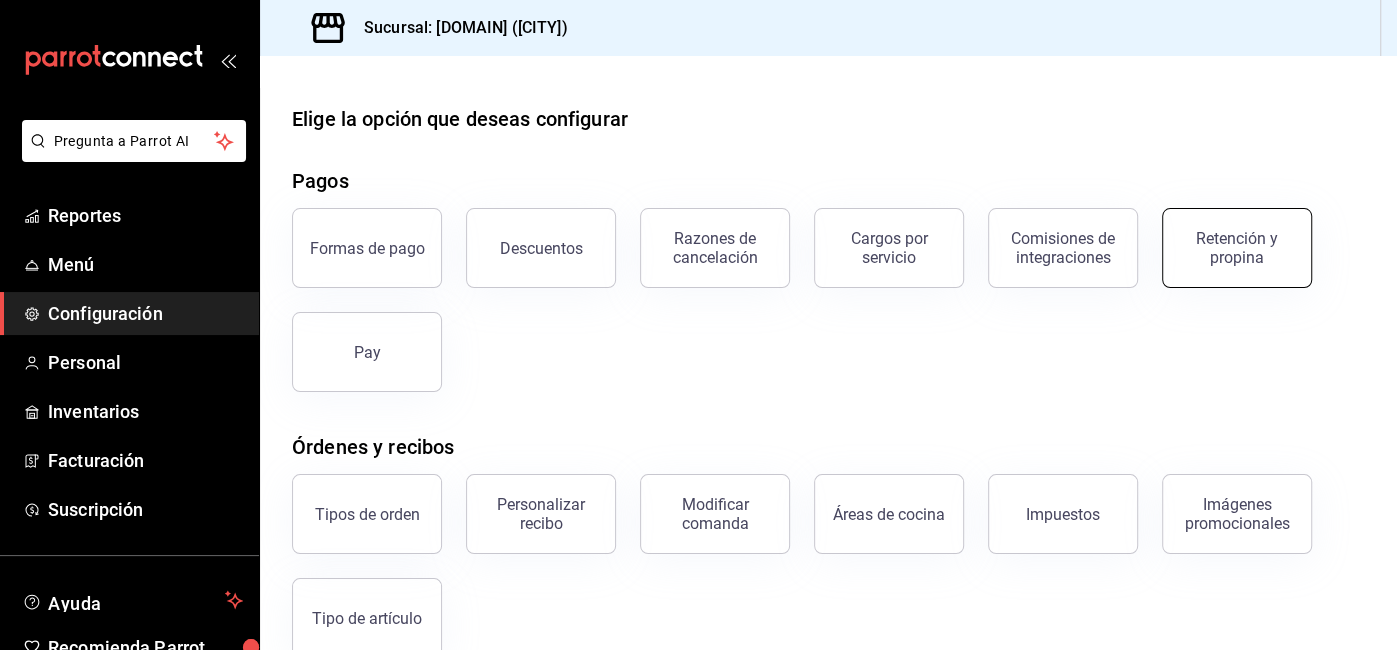 click on "Retención y propina" at bounding box center [1237, 248] 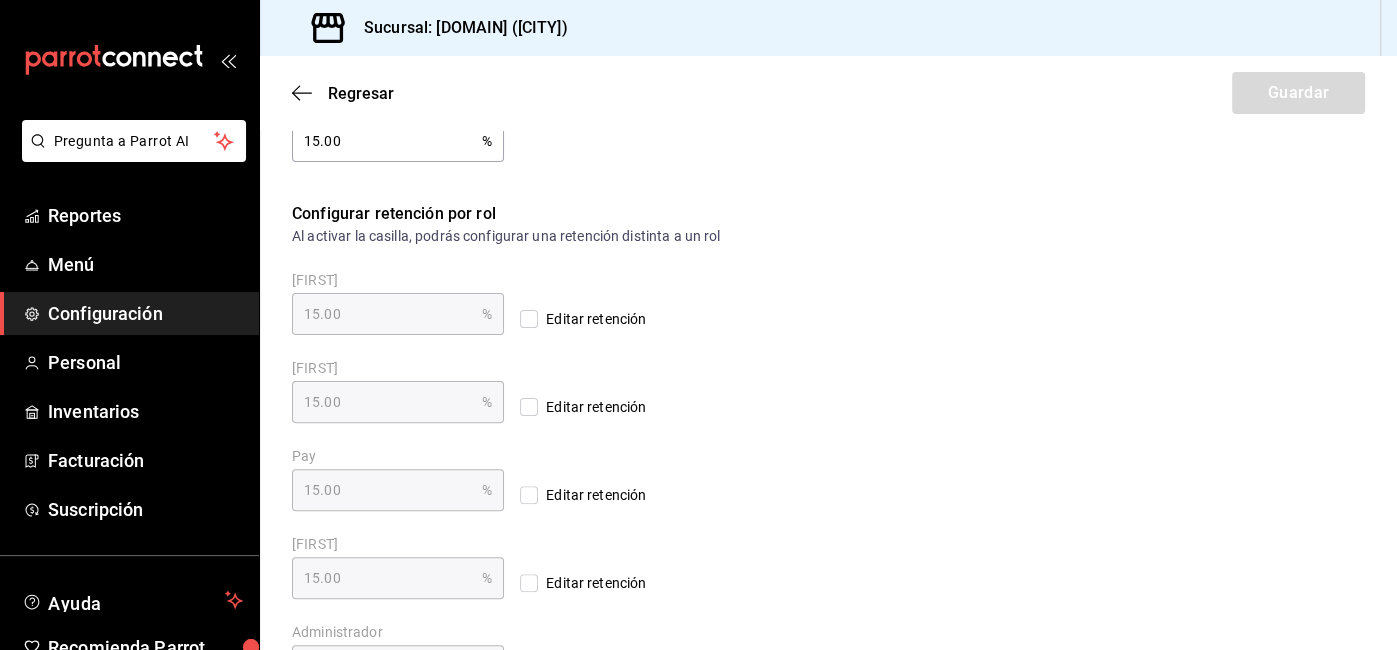 scroll, scrollTop: 342, scrollLeft: 0, axis: vertical 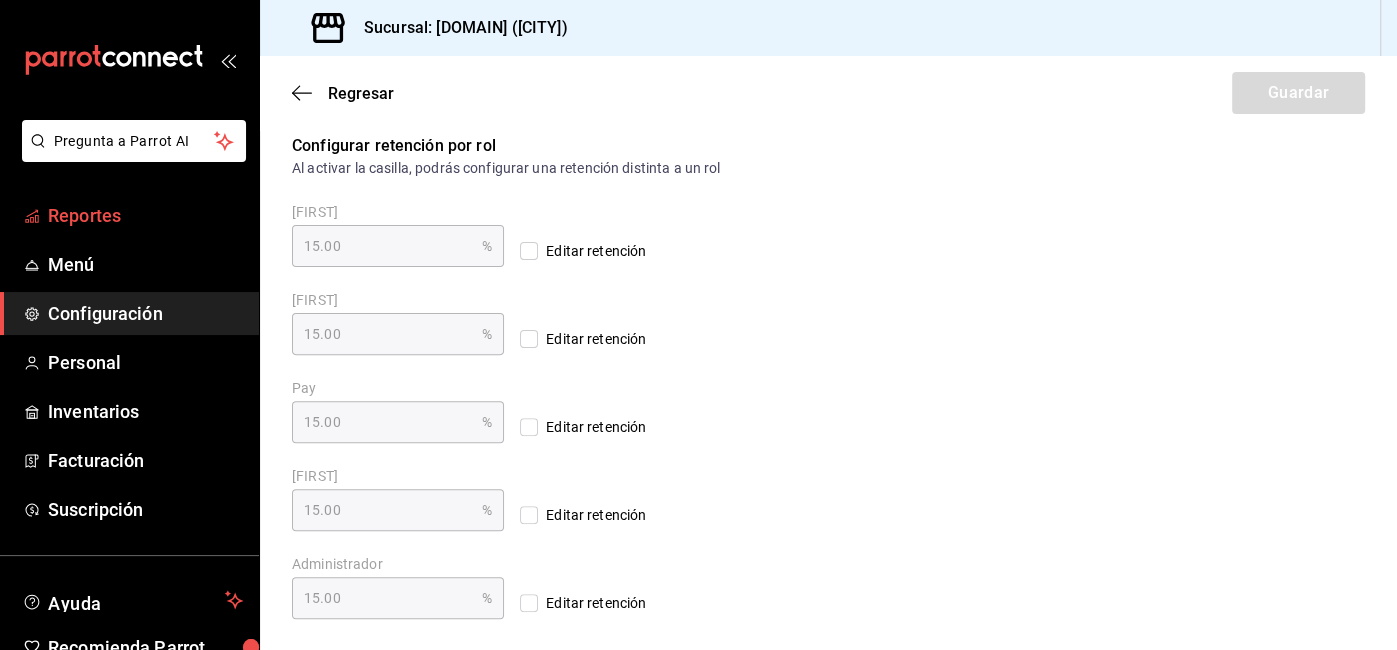 click on "Reportes" at bounding box center [145, 215] 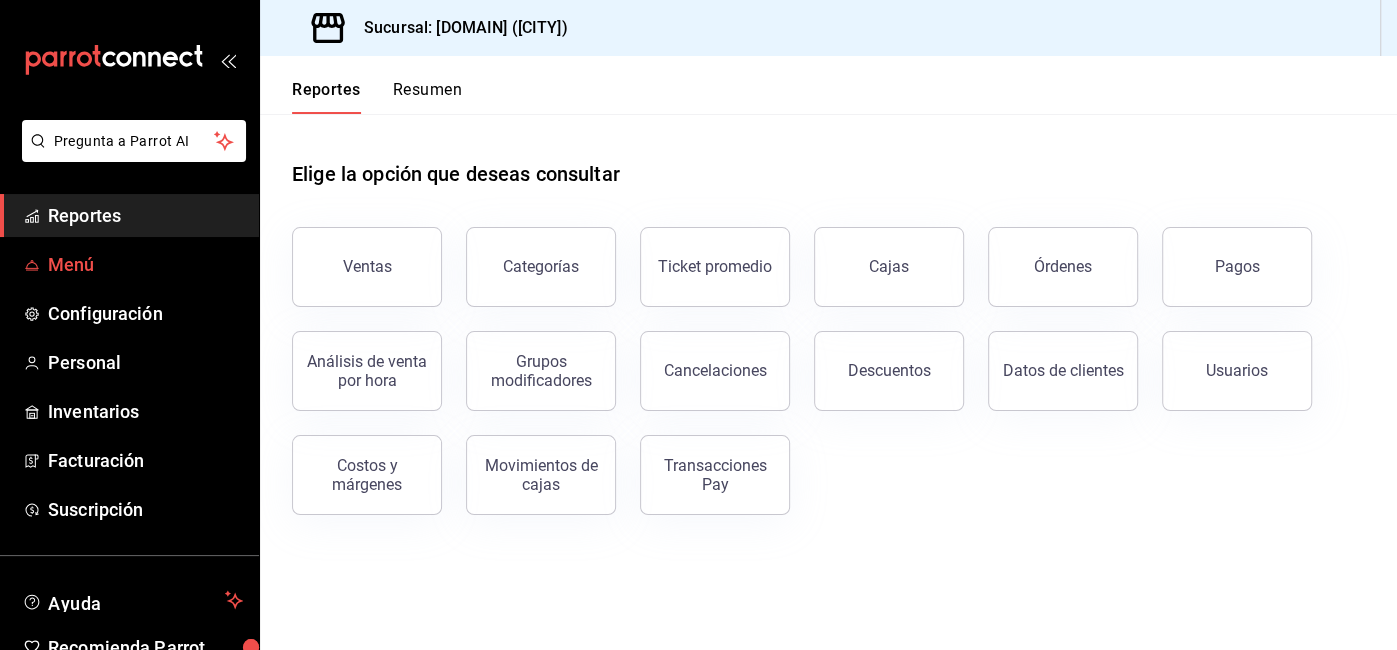 click on "Menú" at bounding box center (145, 264) 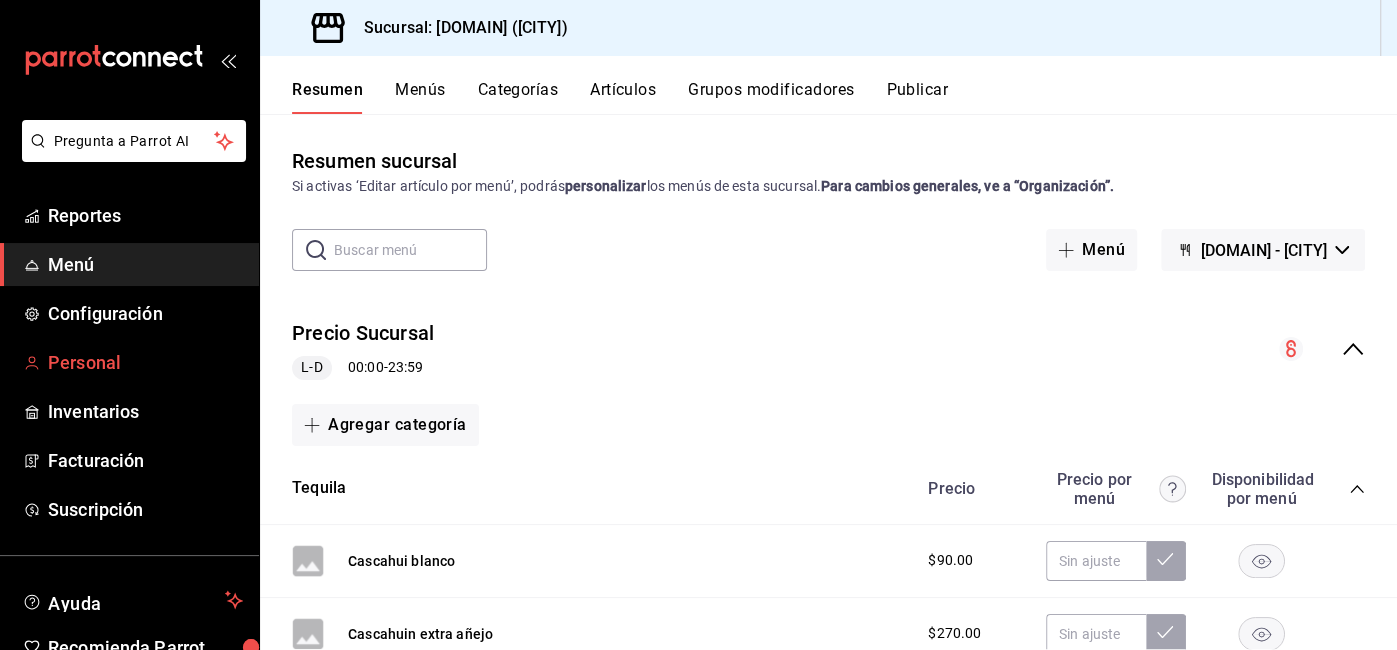 scroll, scrollTop: 103, scrollLeft: 0, axis: vertical 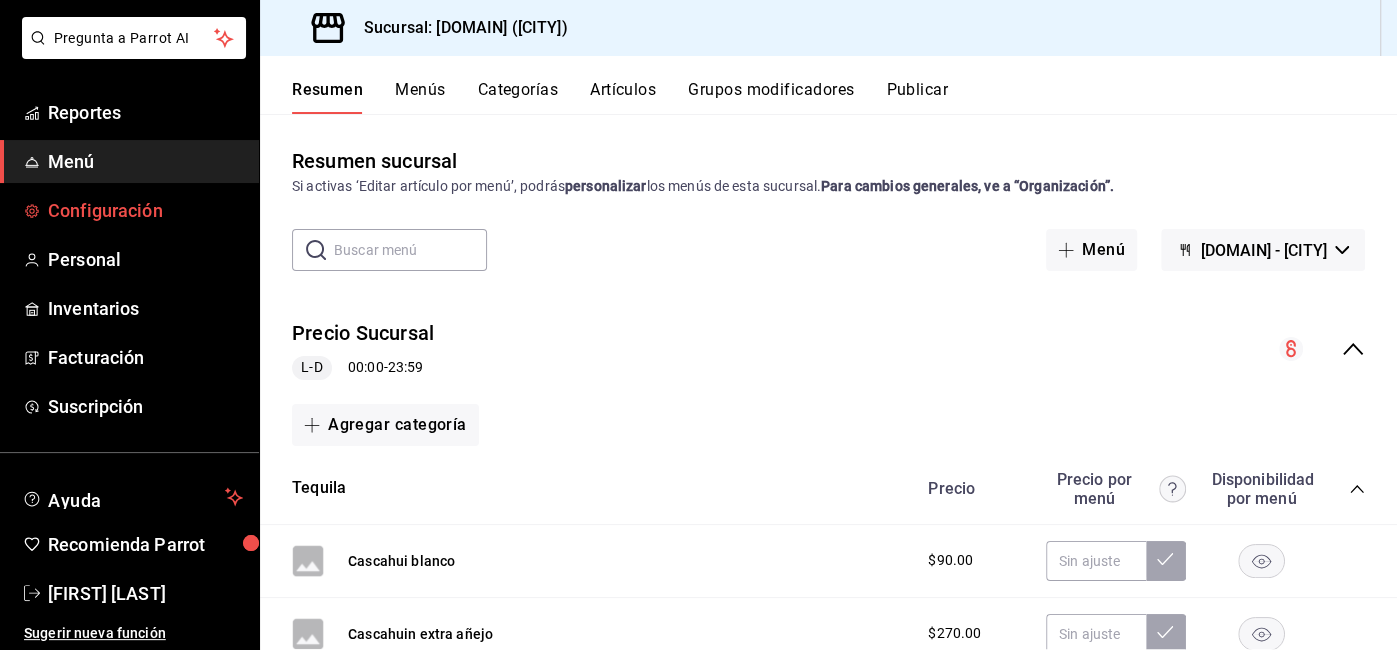 click on "Configuración" at bounding box center [129, 210] 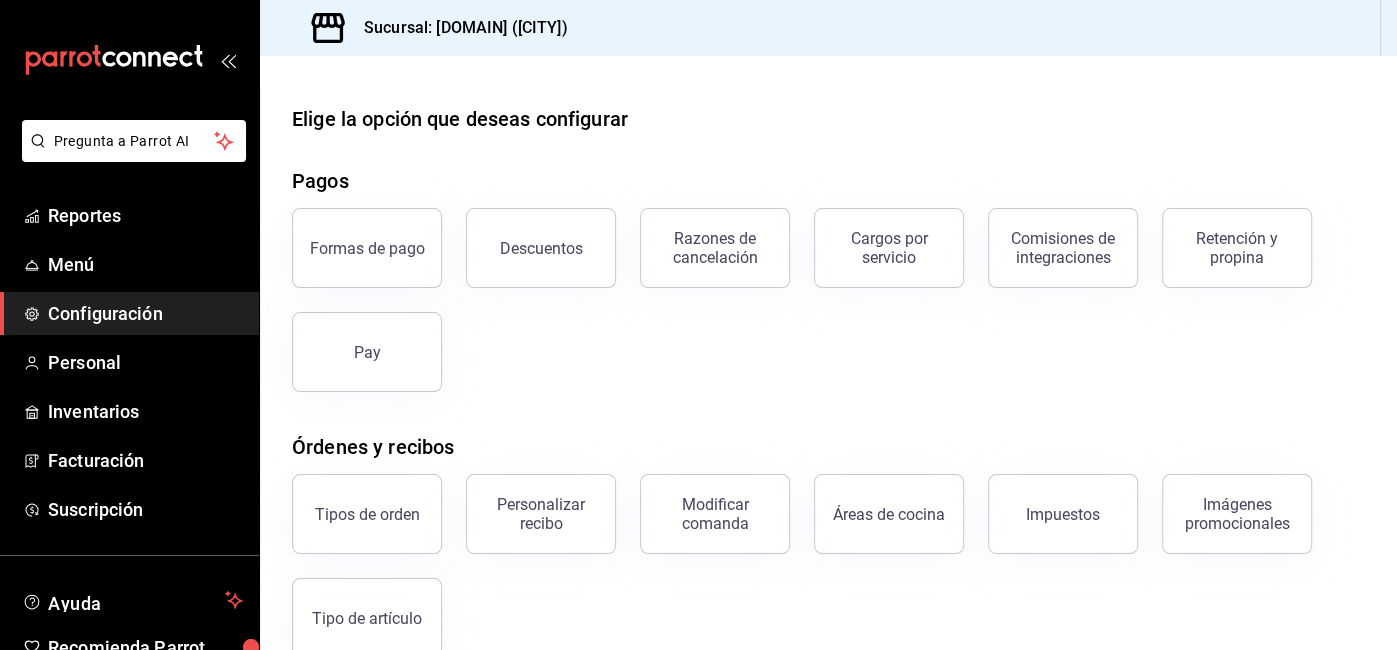 scroll, scrollTop: 103, scrollLeft: 0, axis: vertical 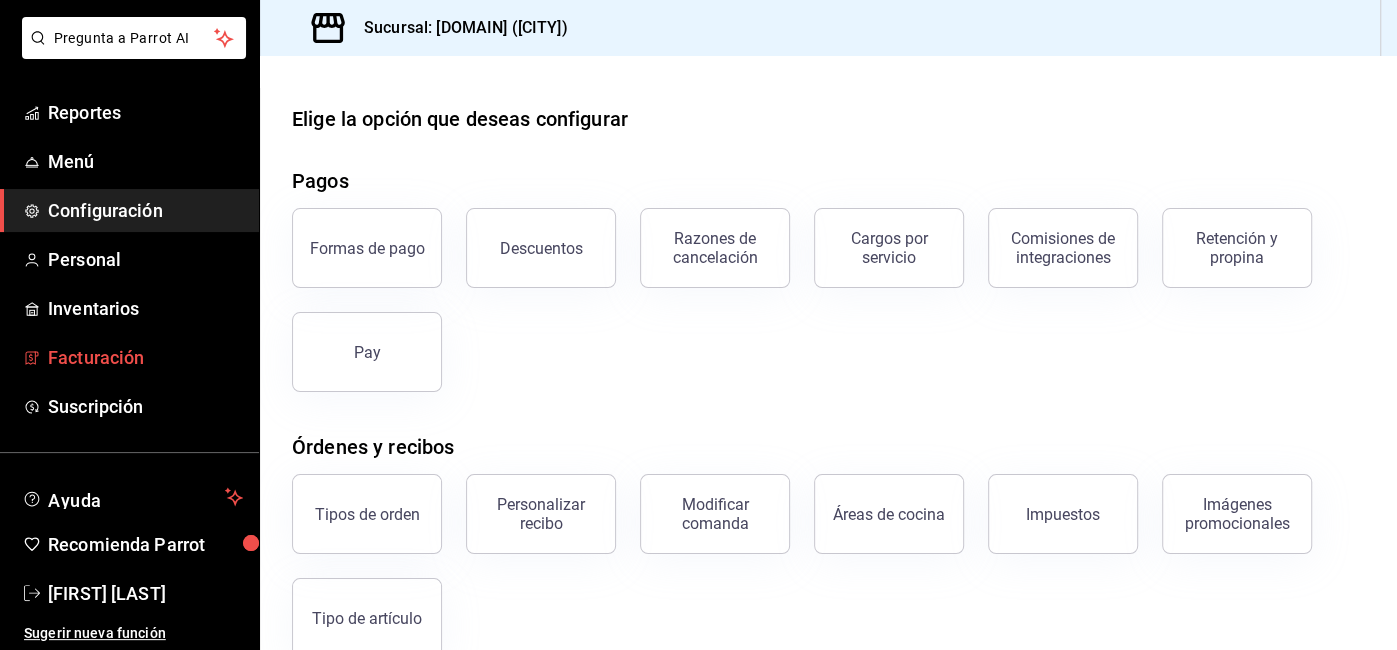 click on "Facturación" at bounding box center (145, 357) 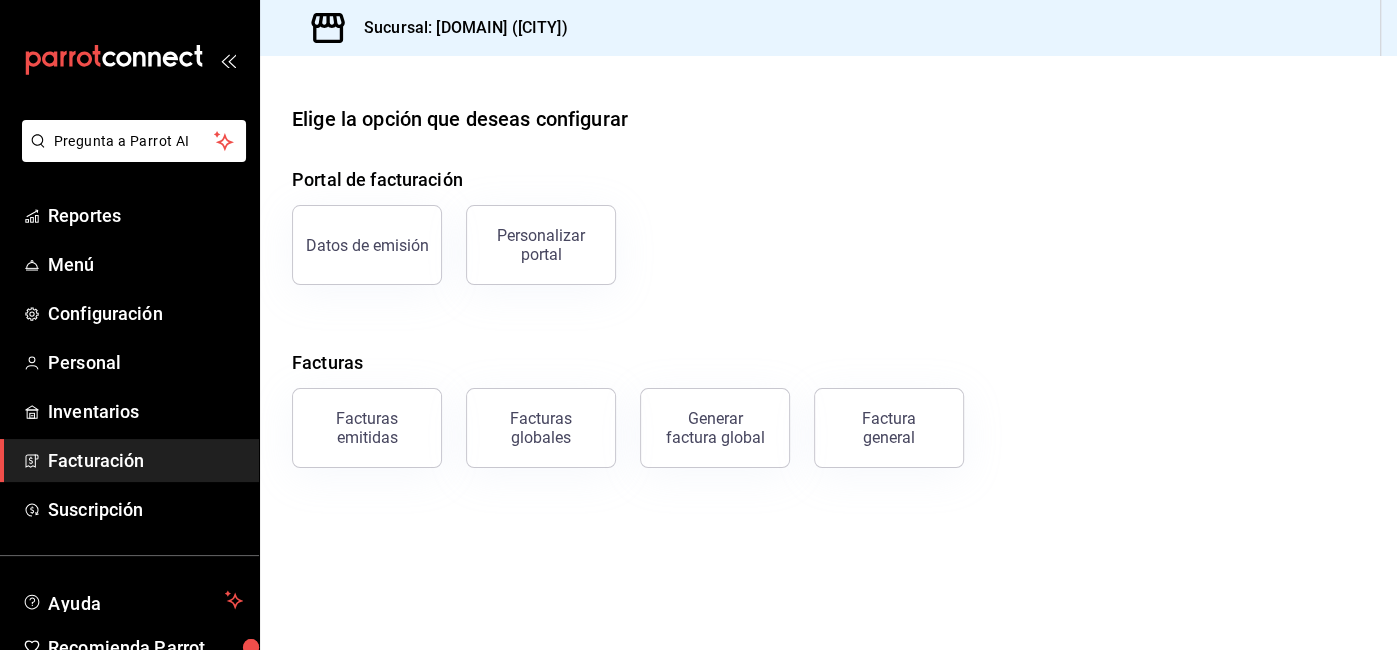 scroll, scrollTop: 103, scrollLeft: 0, axis: vertical 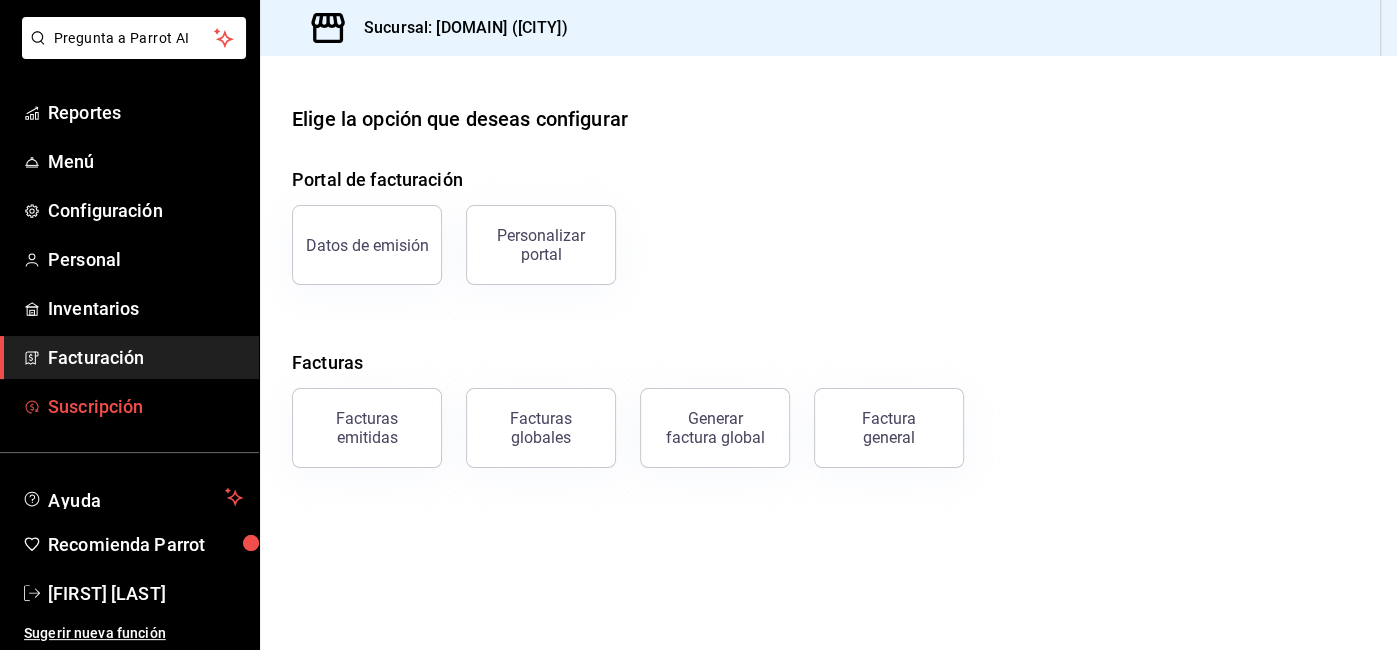 click on "Suscripción" at bounding box center (145, 406) 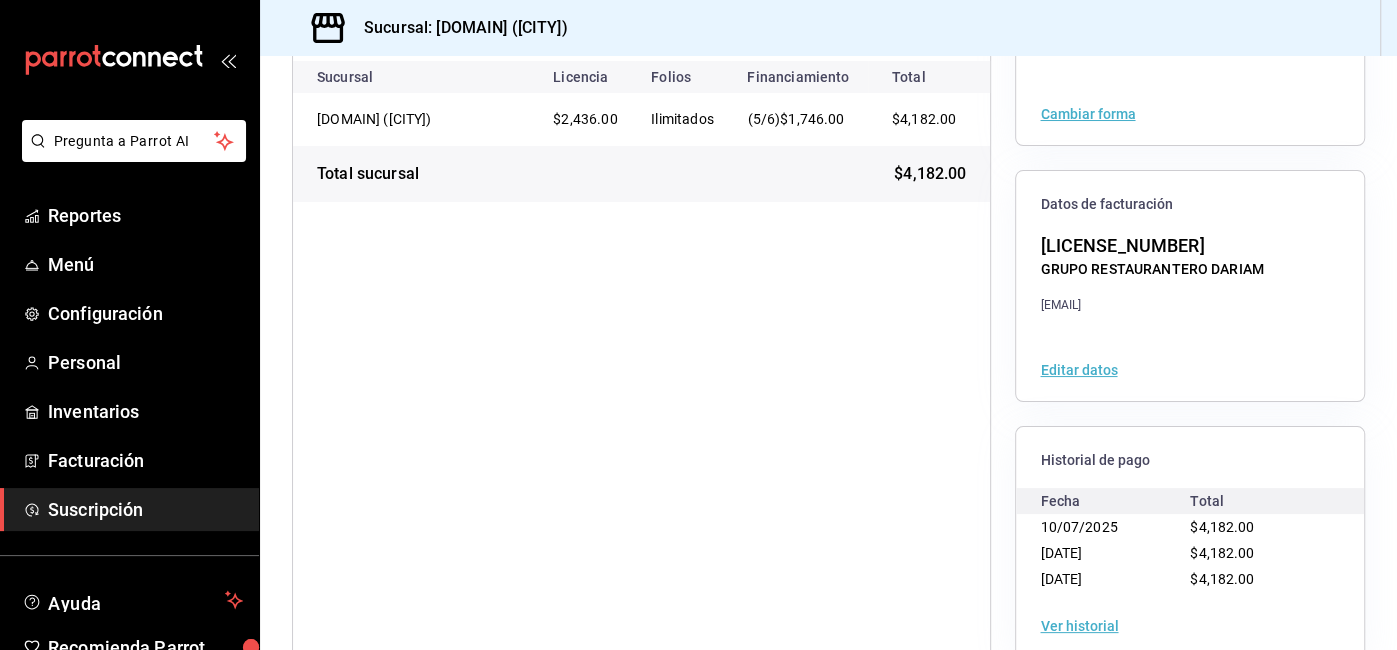 scroll, scrollTop: 295, scrollLeft: 0, axis: vertical 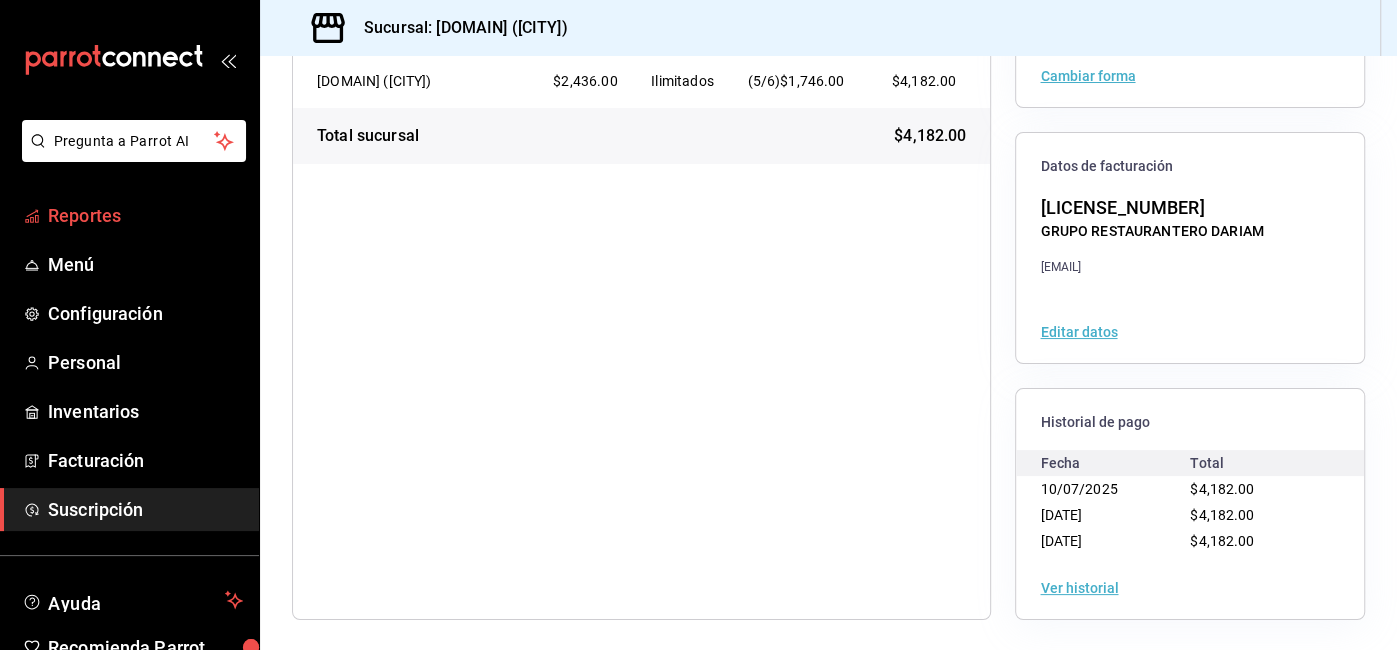 click on "Reportes" at bounding box center [145, 215] 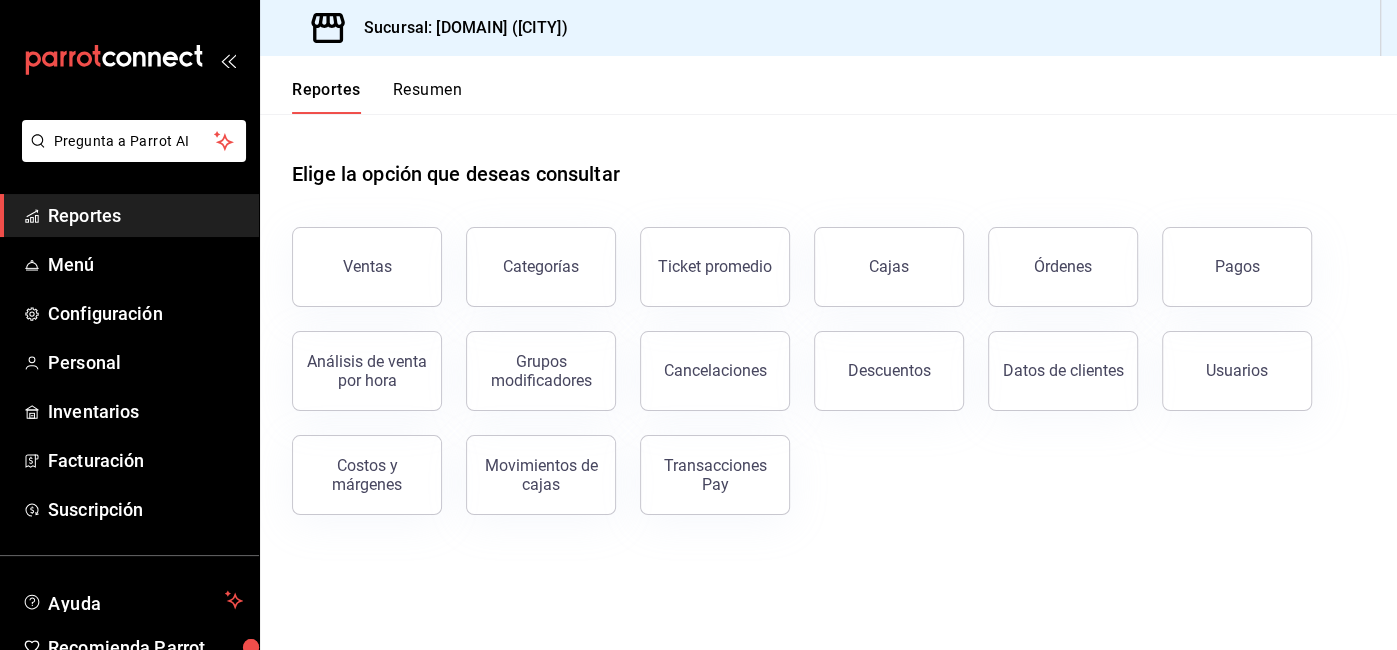 click on "Resumen" at bounding box center (427, 97) 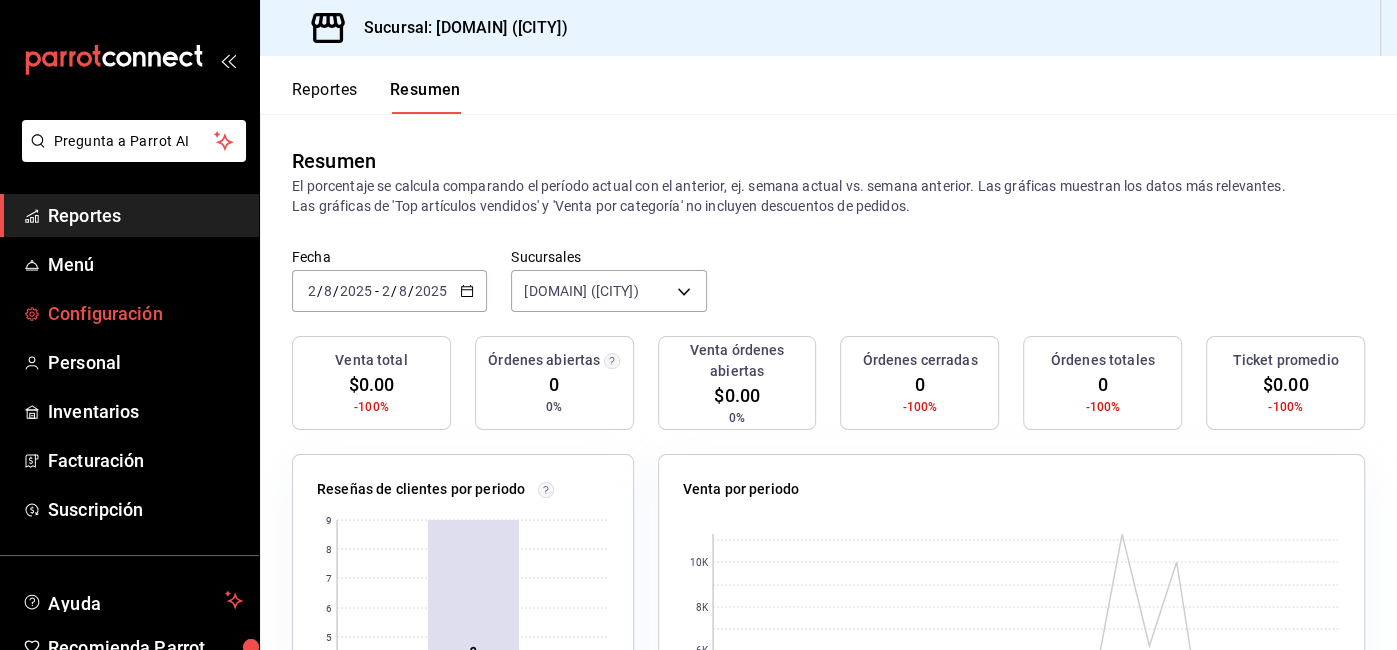 click on "Configuración" at bounding box center (145, 313) 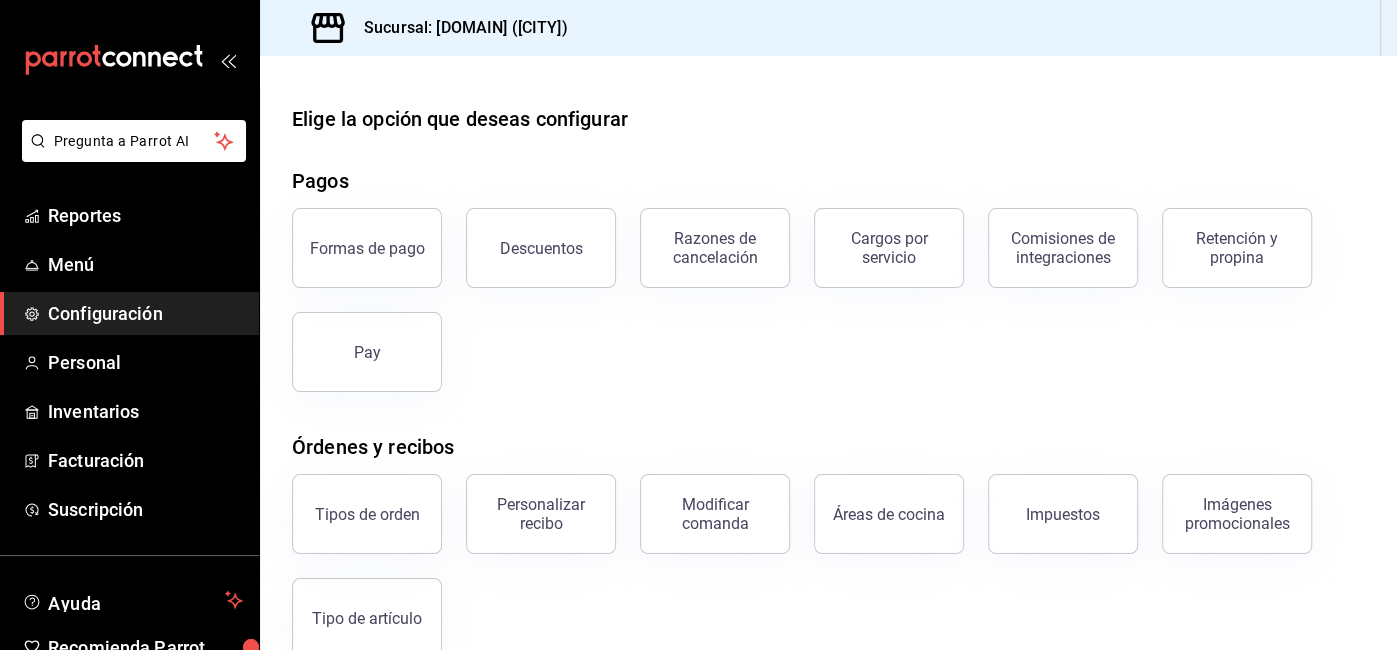 scroll, scrollTop: 363, scrollLeft: 0, axis: vertical 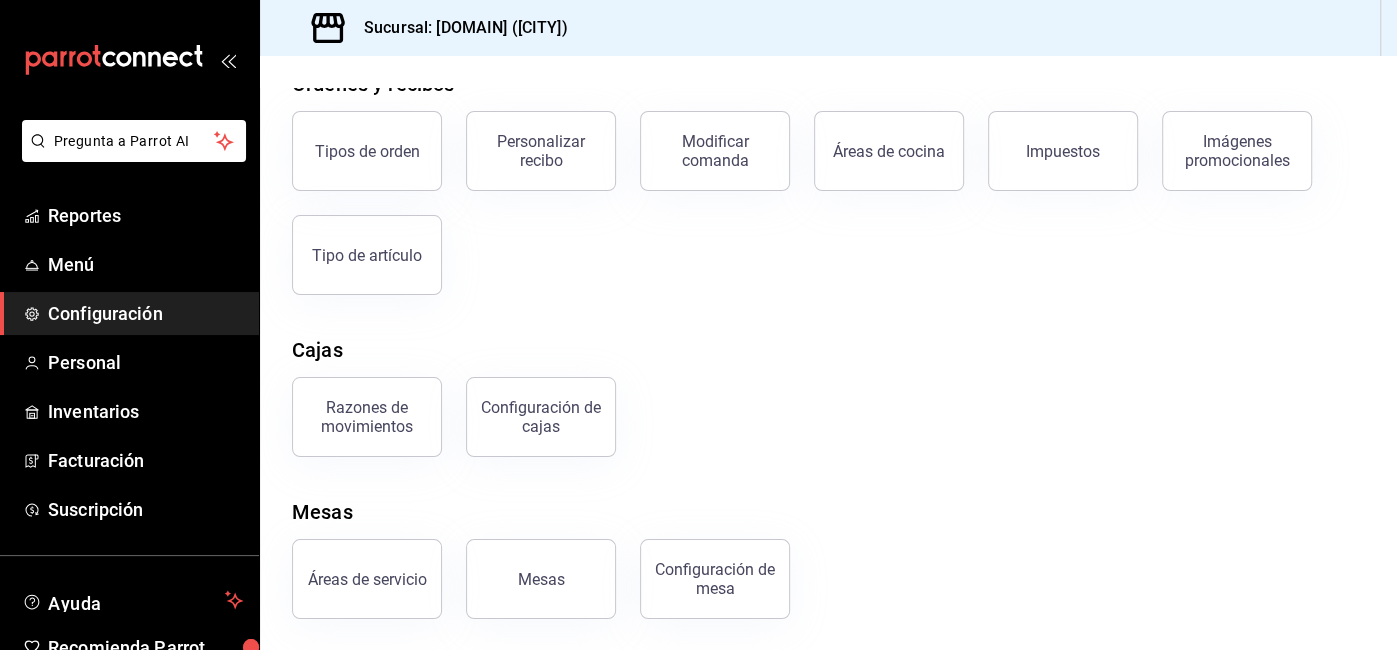 click on "Configuración" at bounding box center [145, 313] 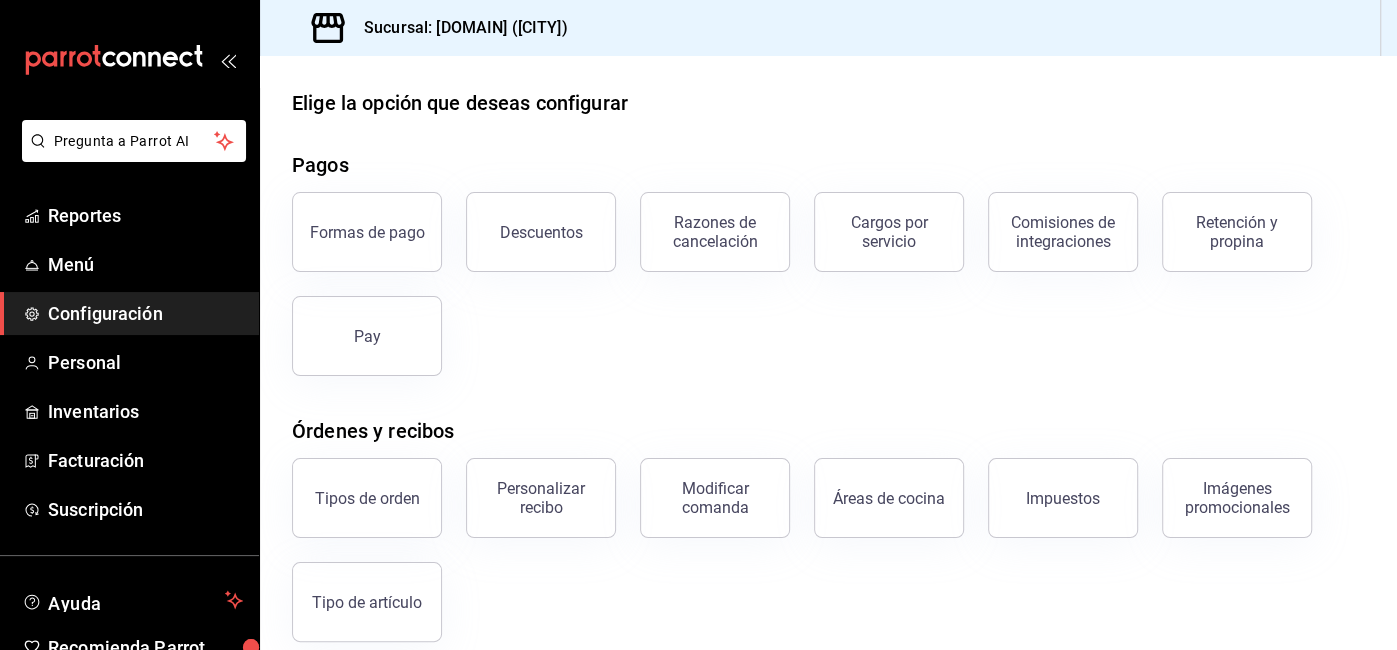scroll, scrollTop: 0, scrollLeft: 0, axis: both 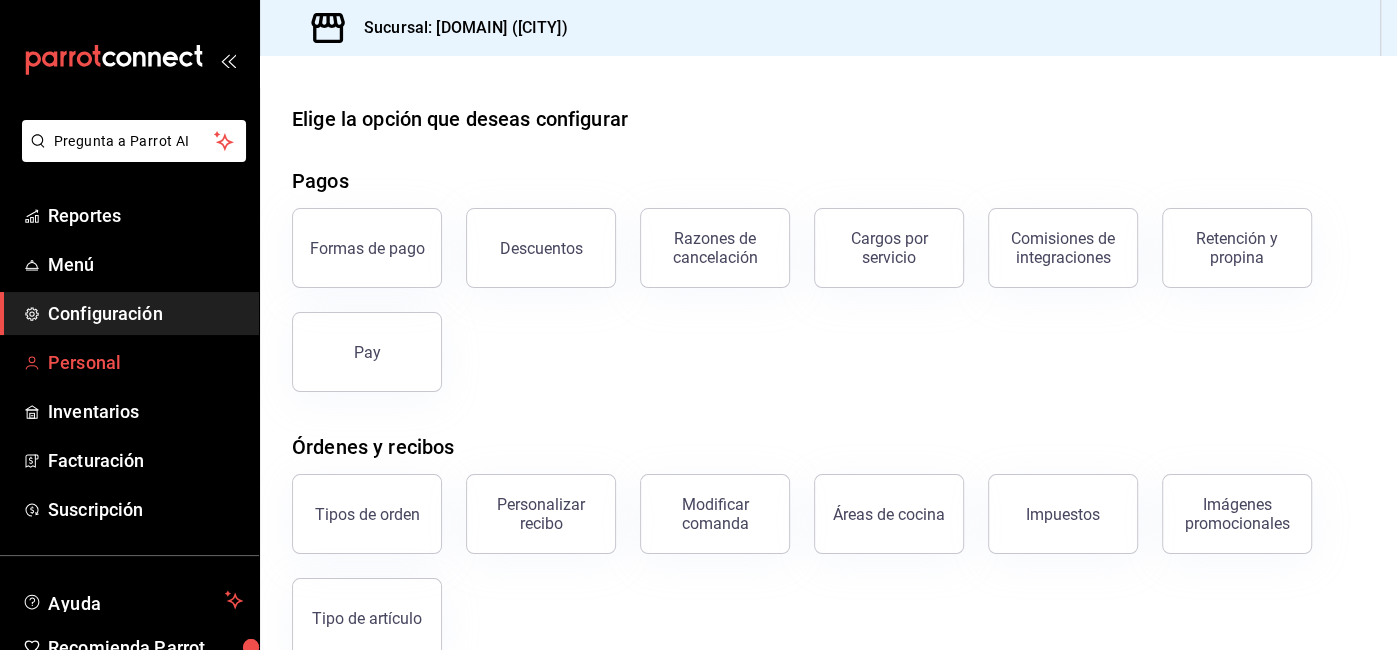 click on "Personal" at bounding box center (129, 362) 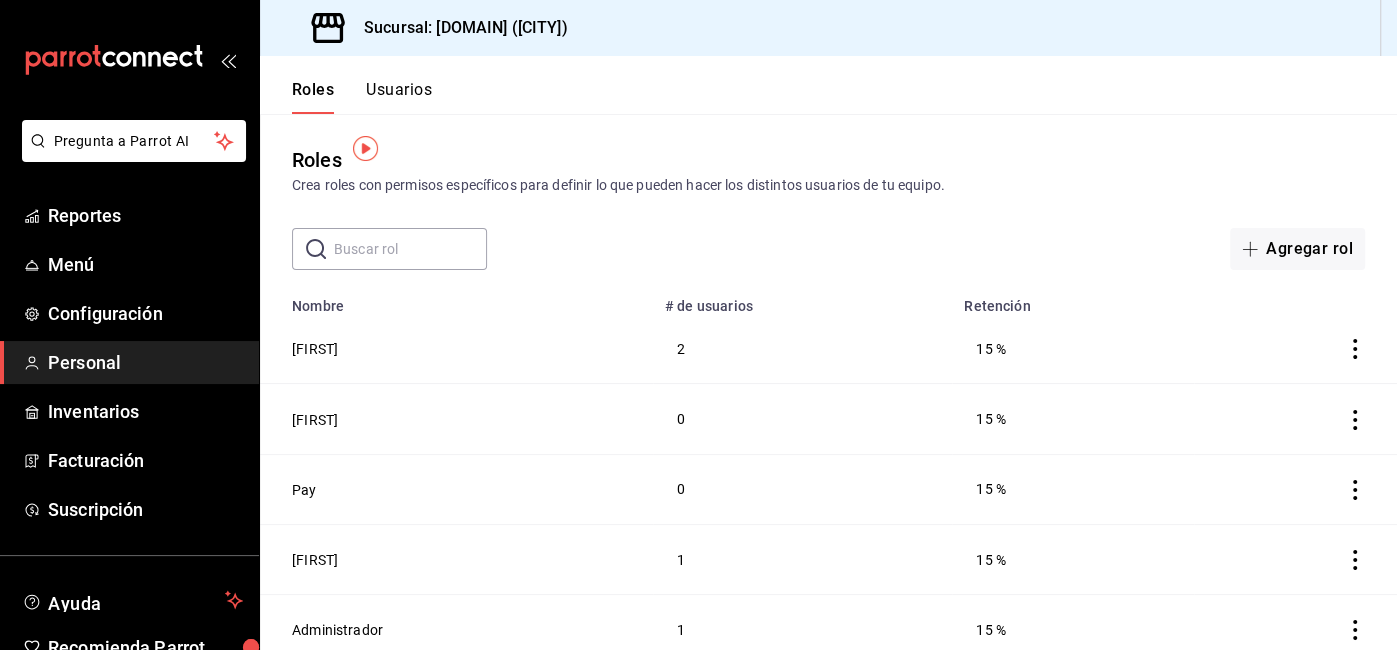 scroll, scrollTop: 12, scrollLeft: 0, axis: vertical 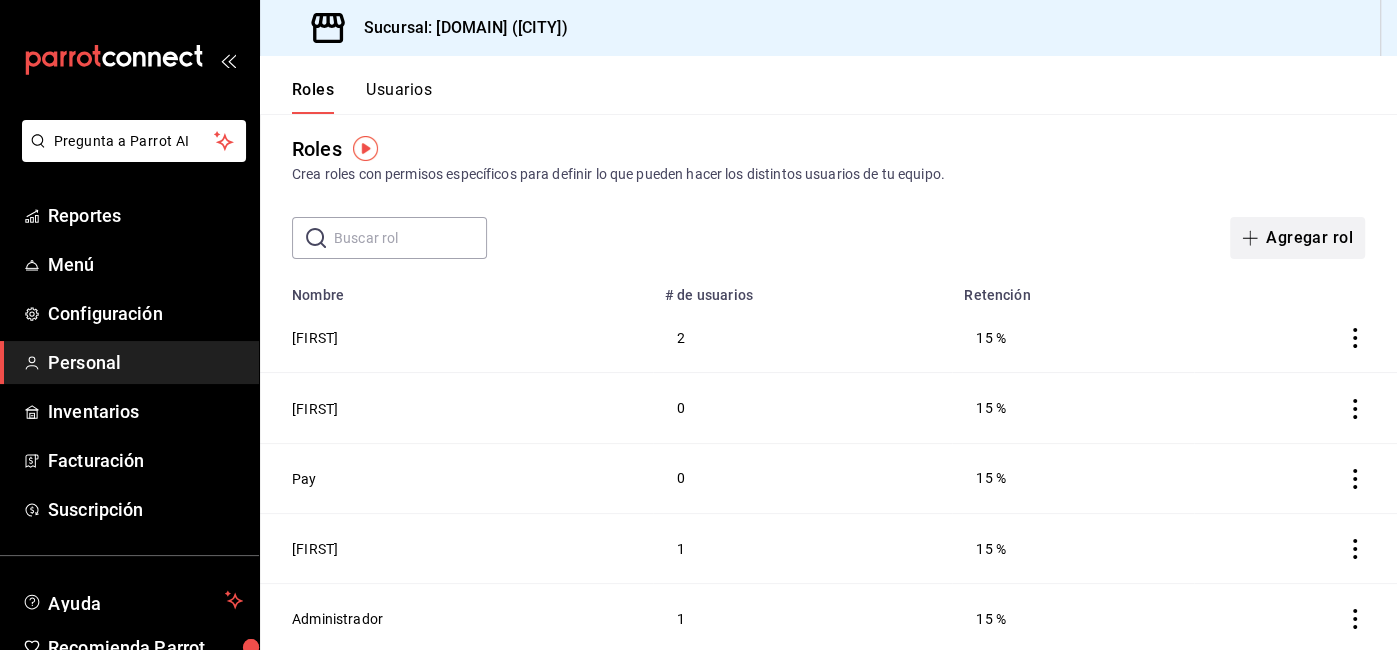 click 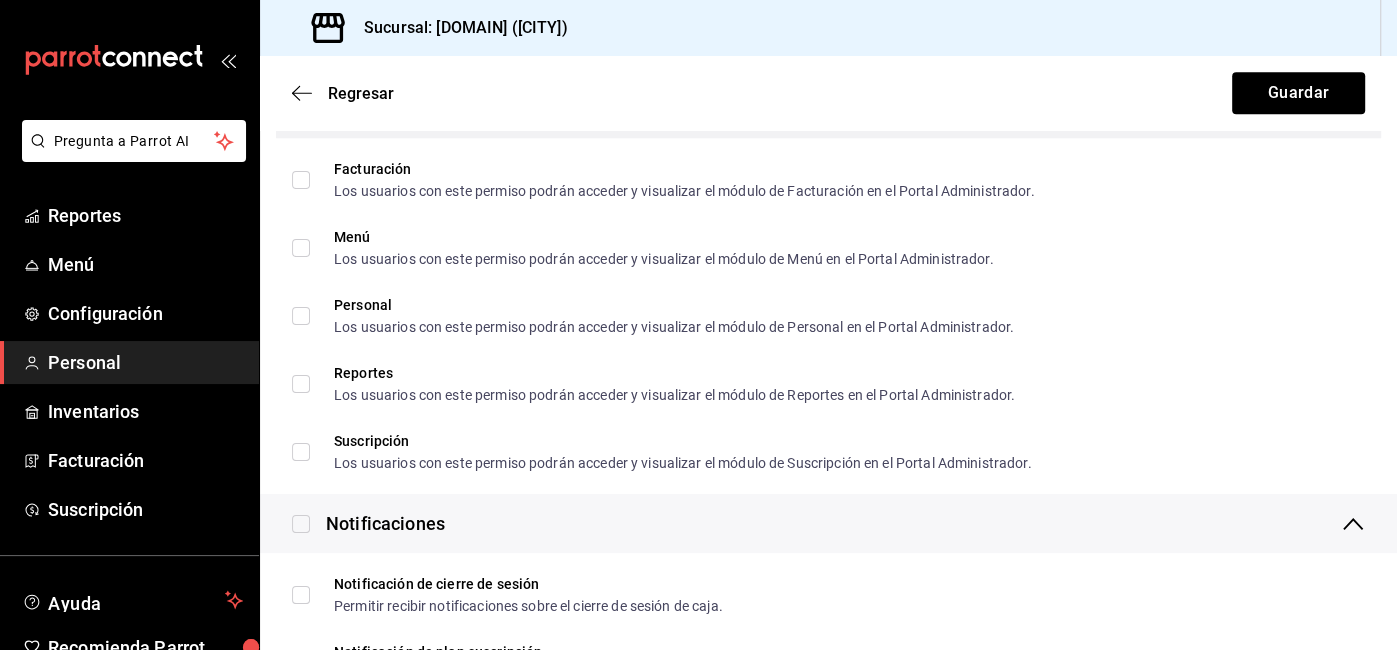 scroll, scrollTop: 1374, scrollLeft: 0, axis: vertical 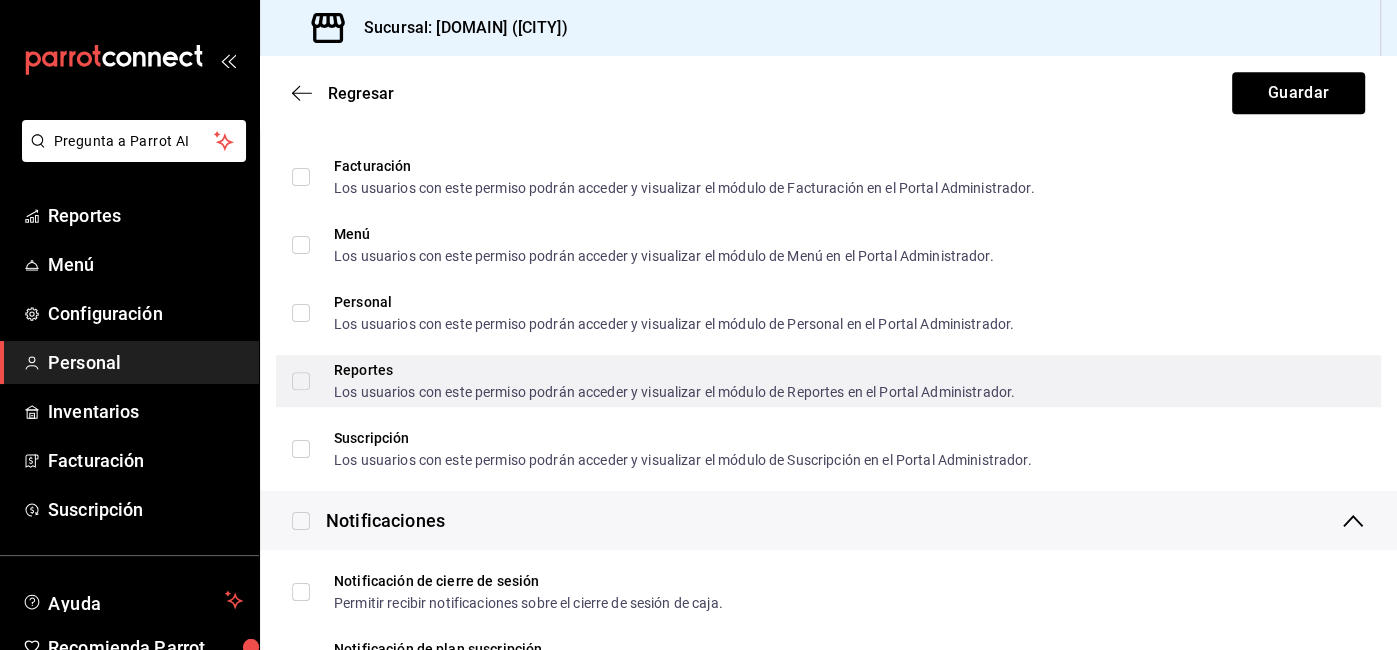 type on "Inversionista" 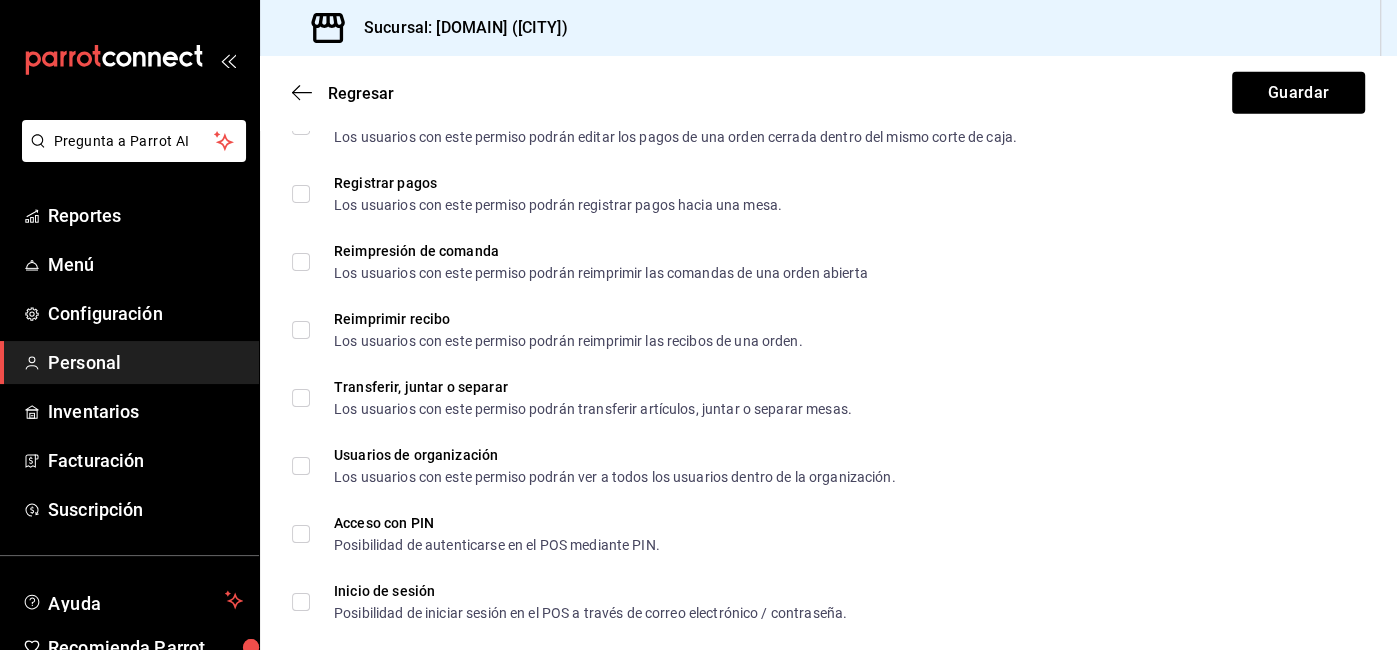 scroll, scrollTop: 3457, scrollLeft: 0, axis: vertical 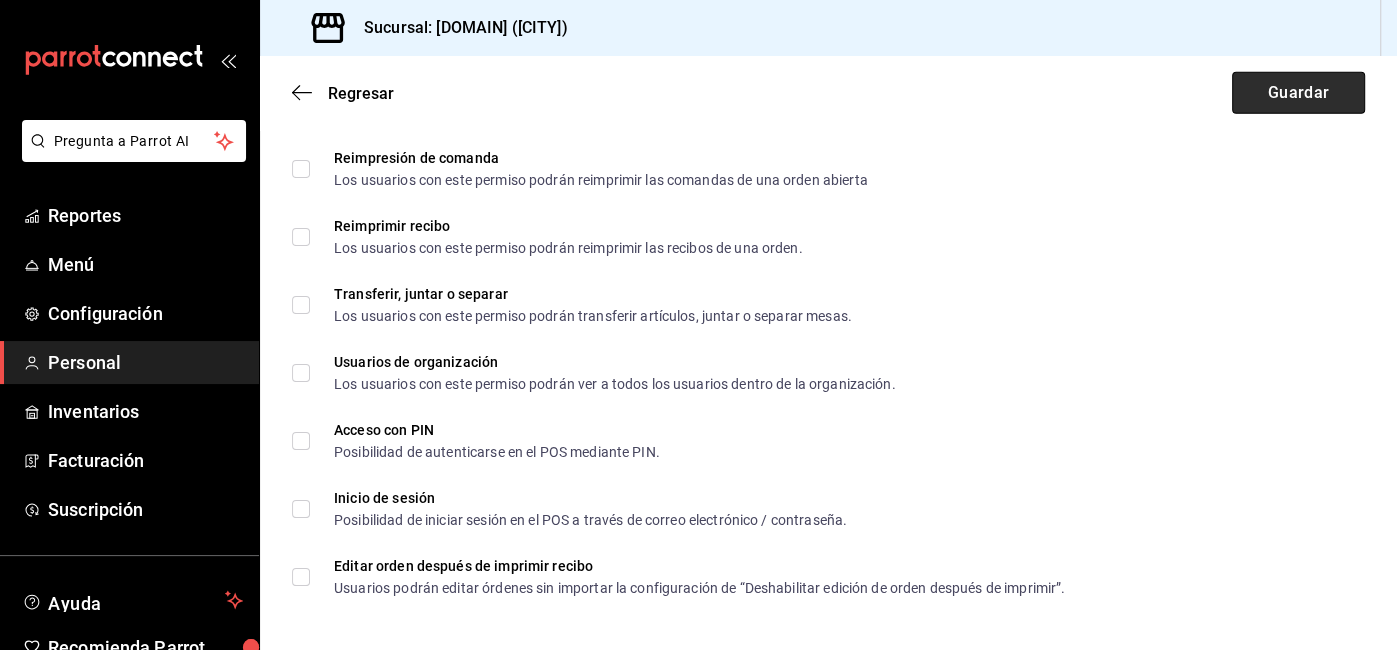 click on "Guardar" at bounding box center (1298, 93) 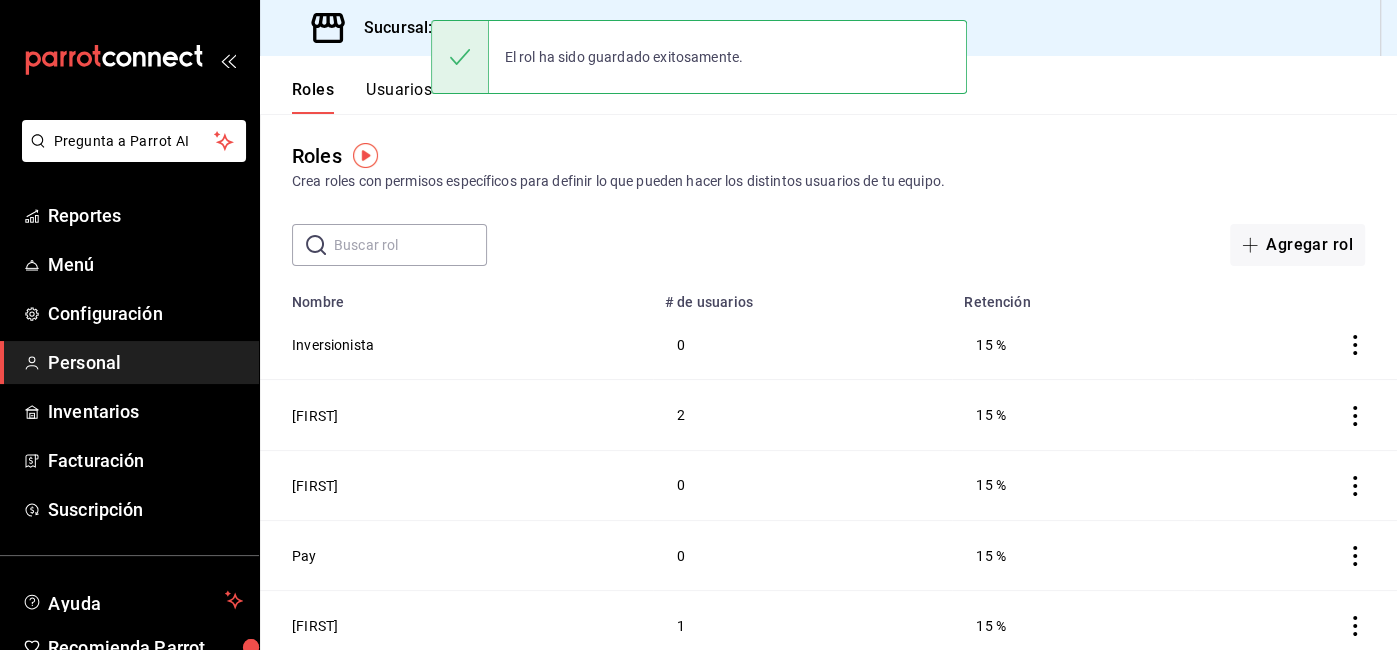 scroll, scrollTop: 82, scrollLeft: 0, axis: vertical 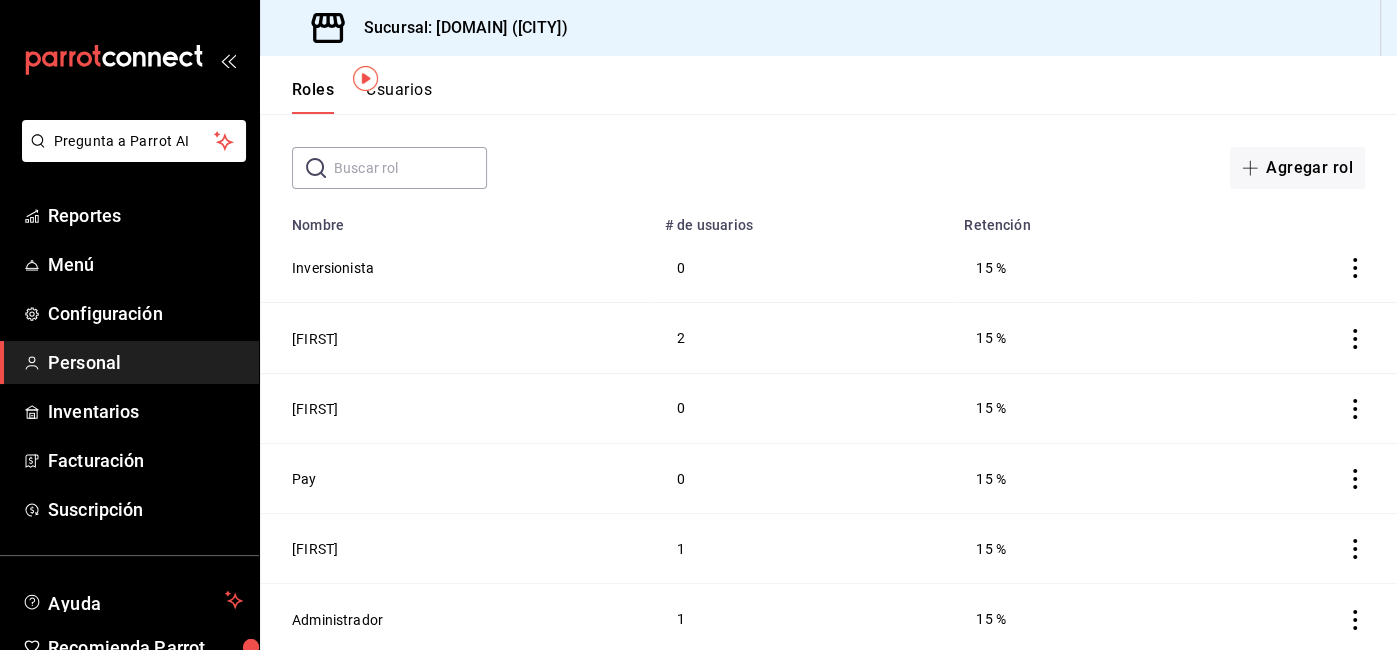 click on "Usuarios" at bounding box center (399, 97) 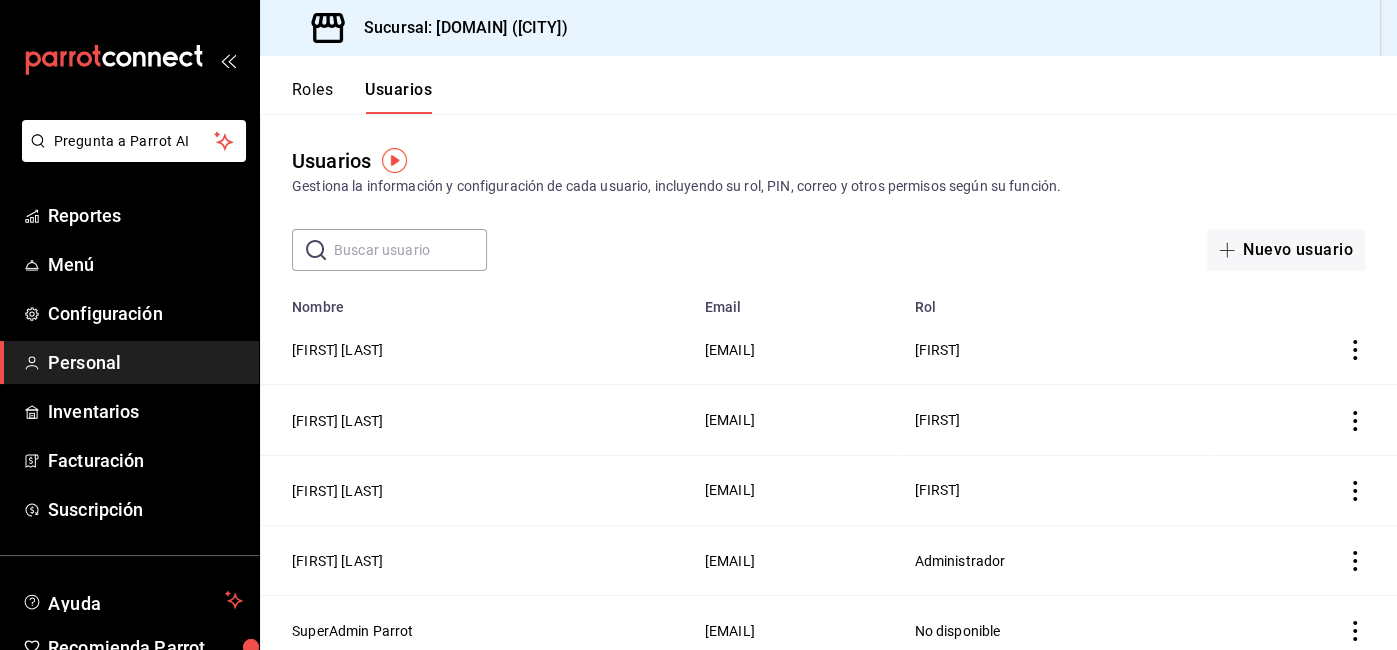 scroll, scrollTop: 12, scrollLeft: 0, axis: vertical 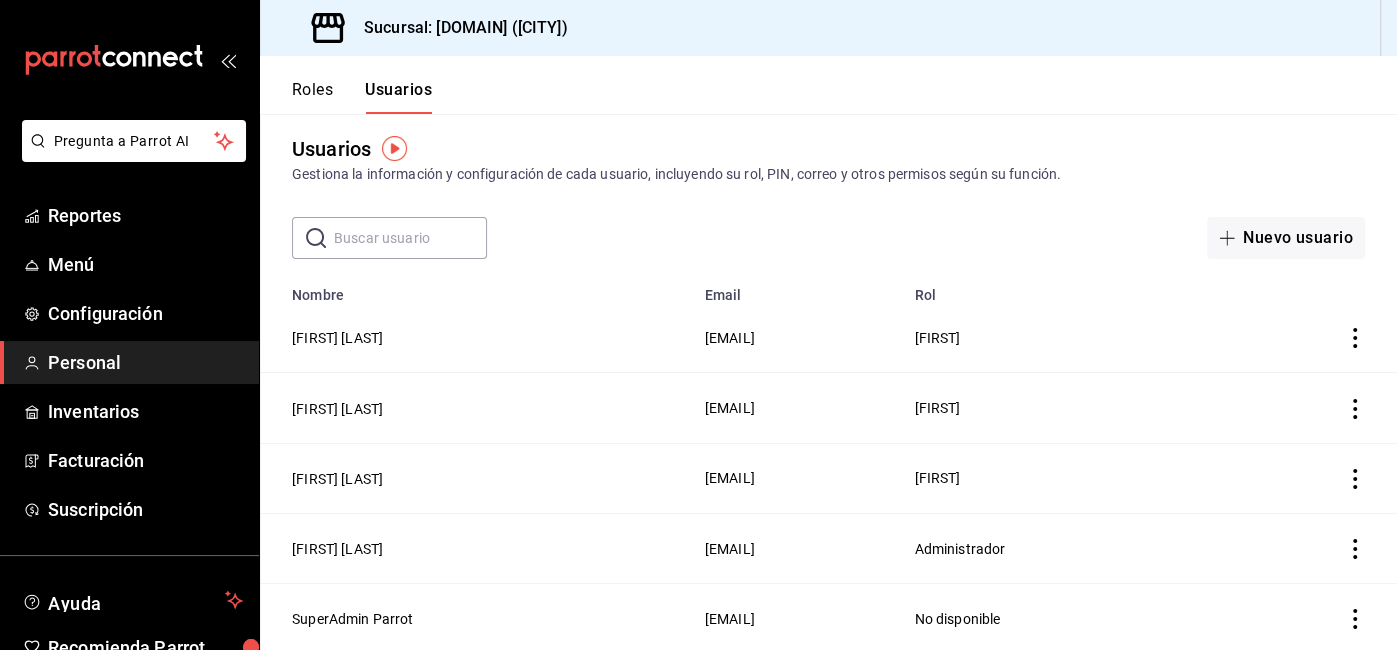 click 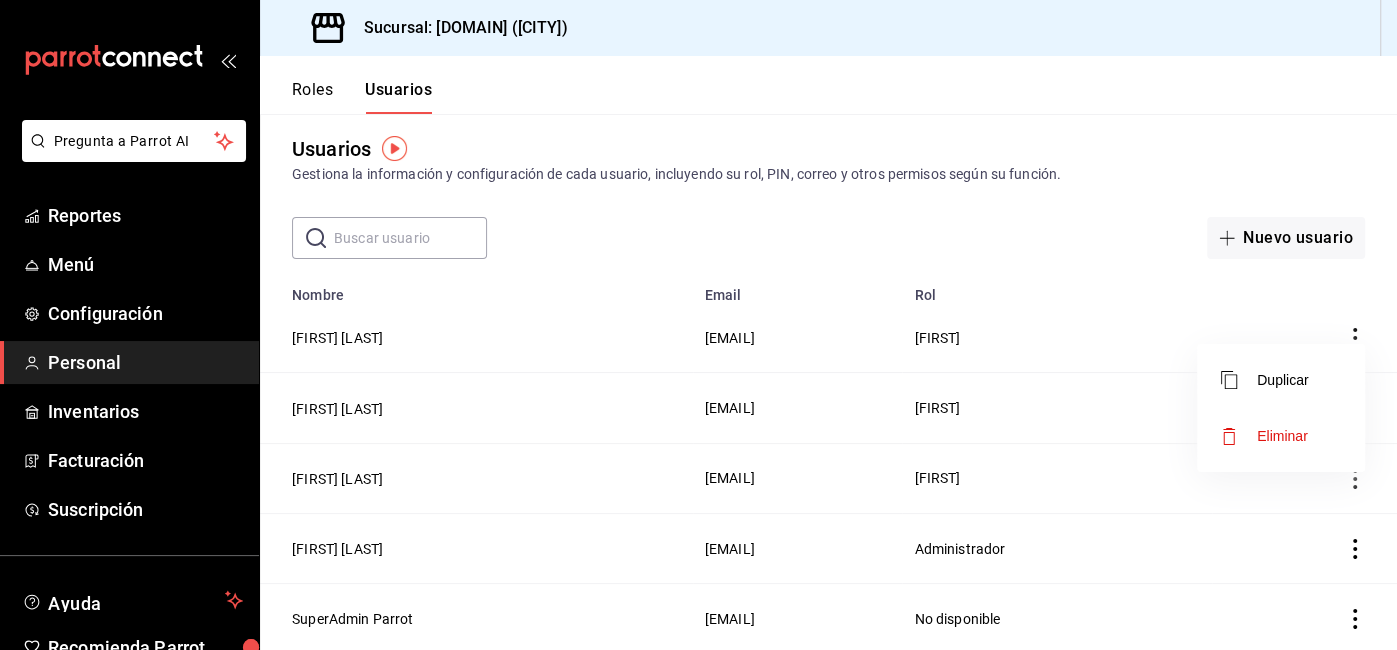 click on "Eliminar" at bounding box center [1282, 436] 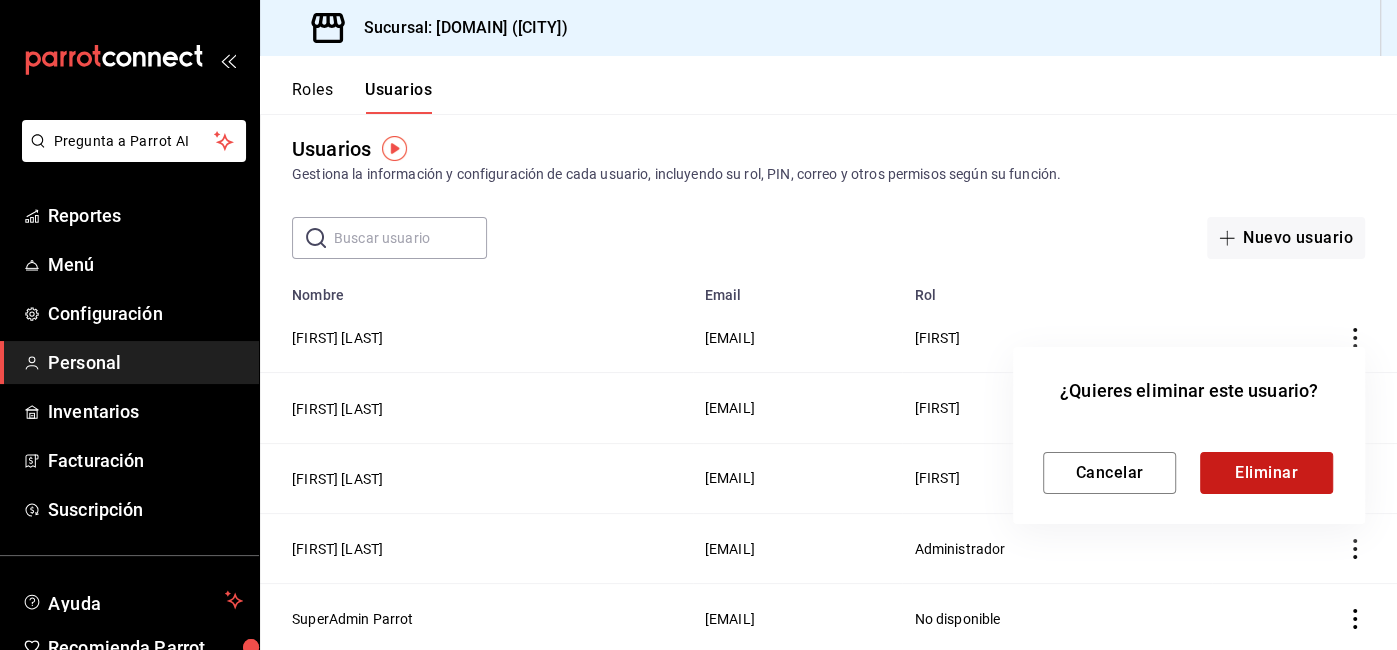 click on "Eliminar" at bounding box center (1266, 473) 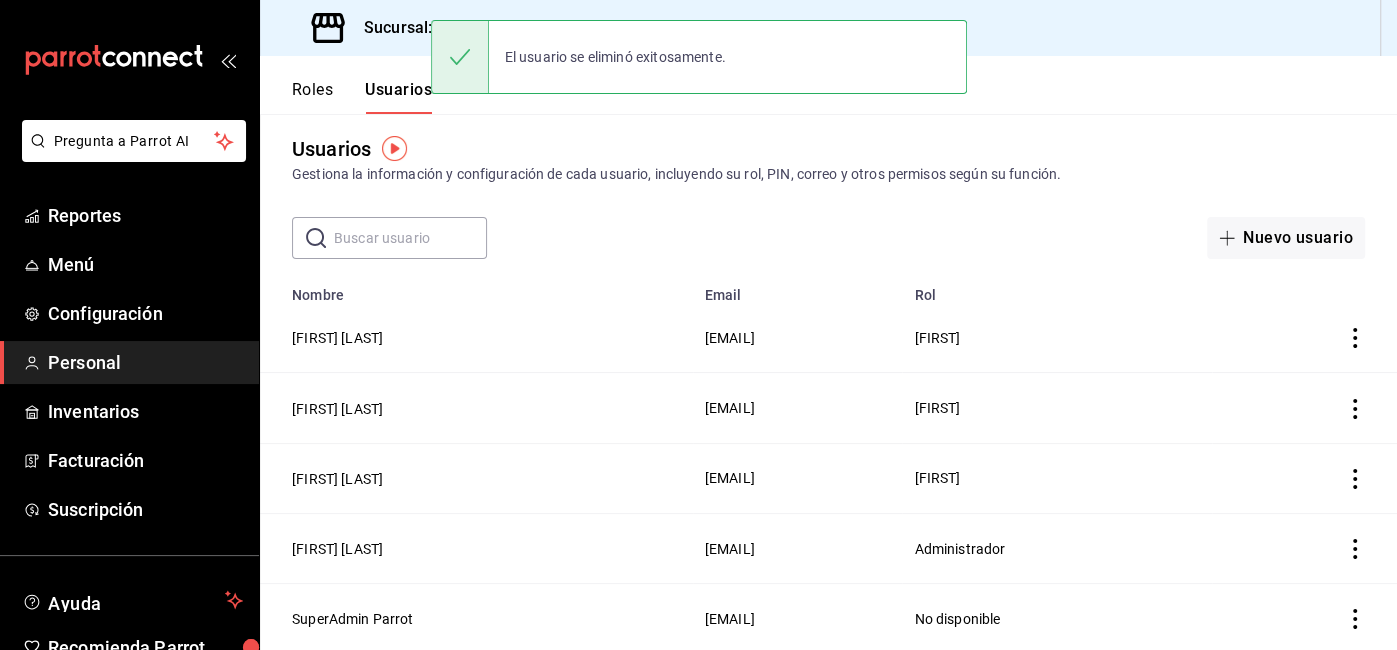 scroll, scrollTop: 0, scrollLeft: 0, axis: both 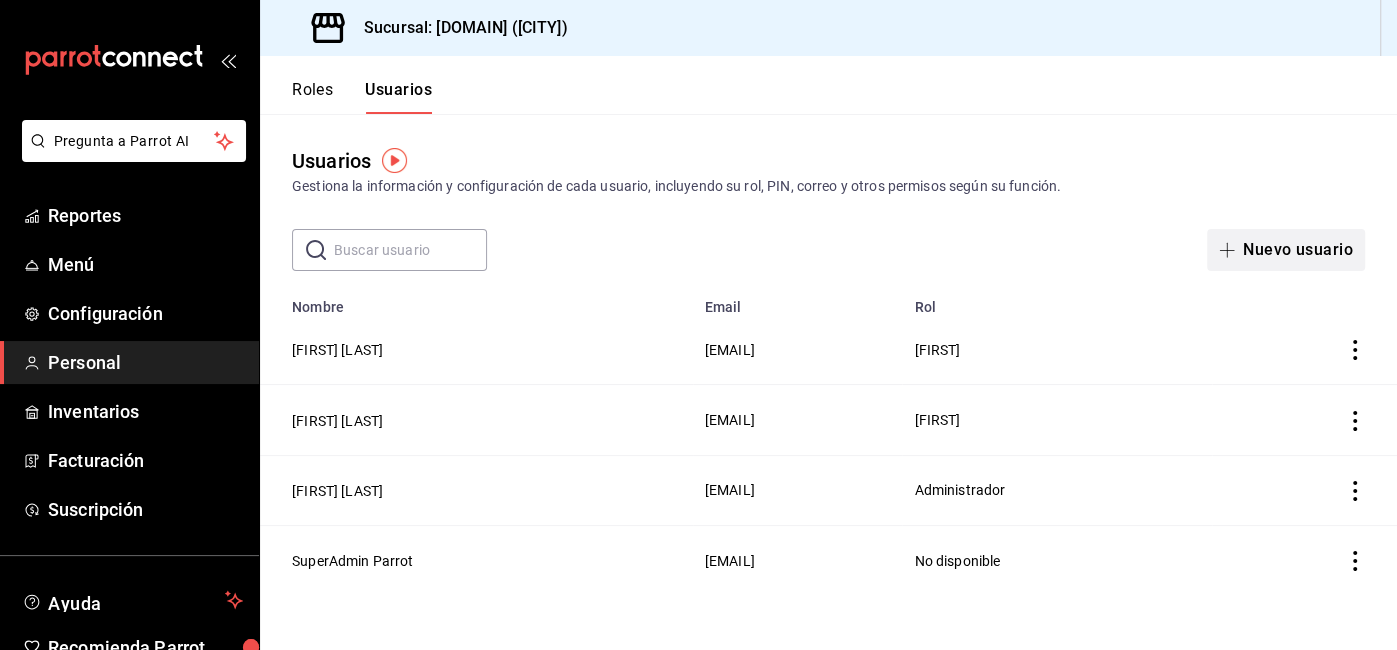 click 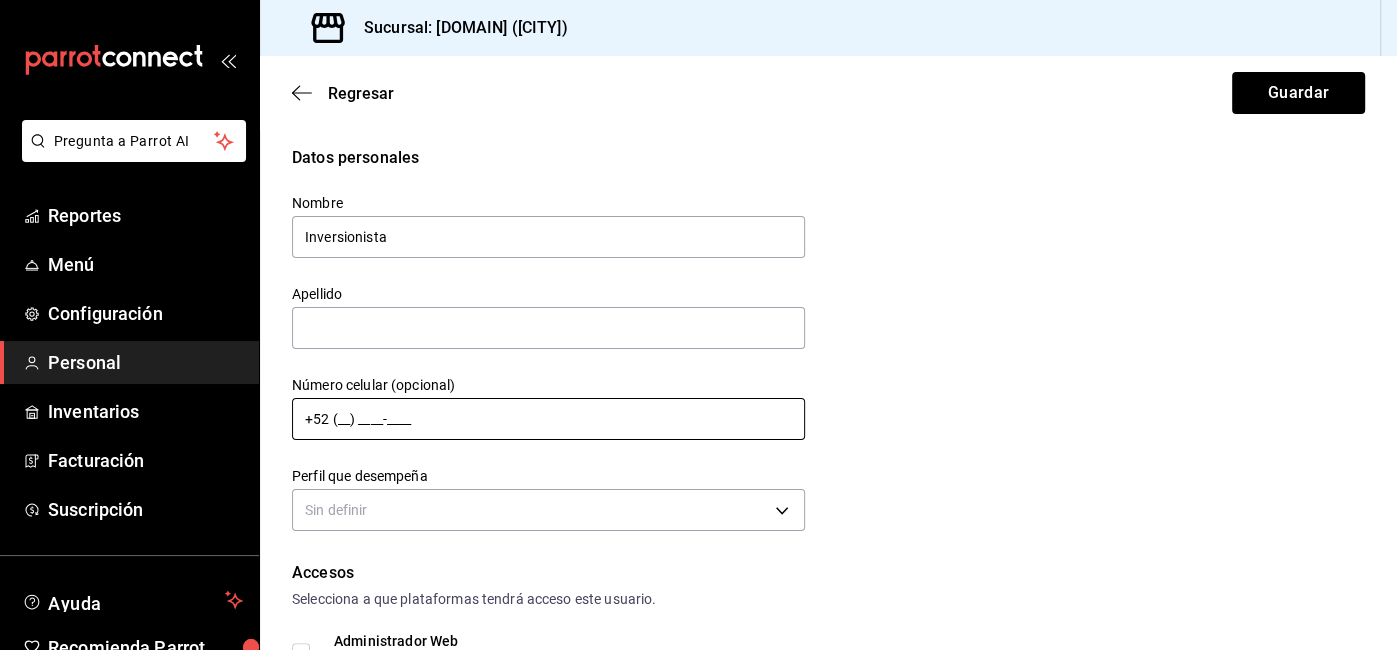 type on "Inversionista" 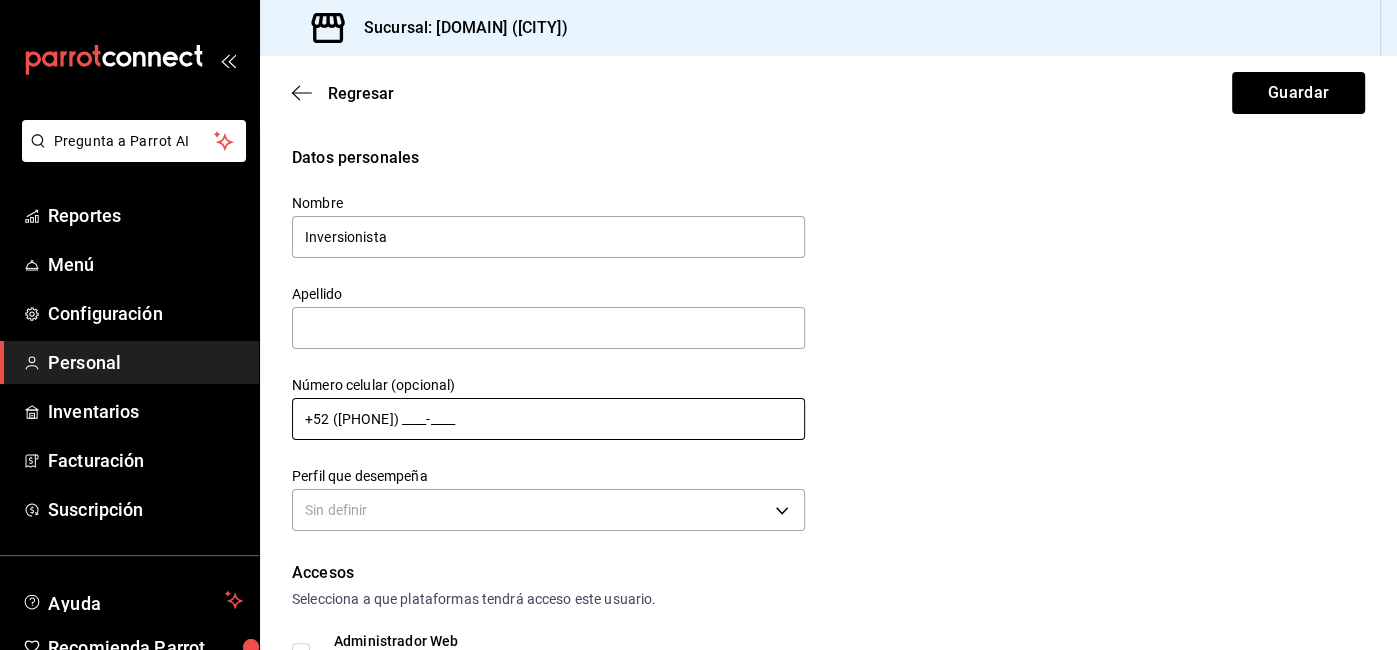 type on "+52 (__) ____-____" 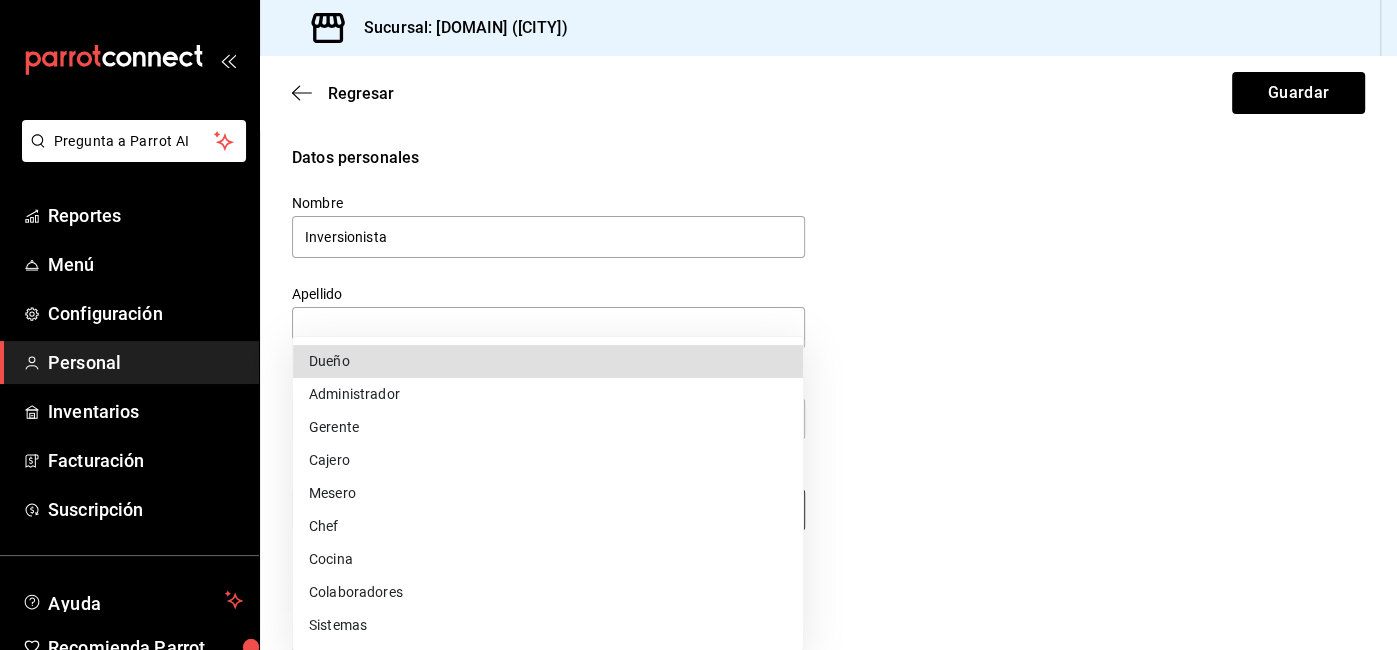 click on "Pregunta a Parrot AI Reportes   Menú   Configuración   Personal   Inventarios   Facturación   Suscripción   Ayuda Recomienda Parrot   Ricardo Ramirez   Sugerir nueva función   Sucursal: Abyssmo (CDMX) Regresar Guardar Datos personales Nombre Inversionista Apellido Número celular (opcional) +52 (__) ____-____ Perfil que desempeña Sin definir Accesos Selecciona a que plataformas tendrá acceso este usuario. Administrador Web Posibilidad de iniciar sesión en la oficina administrativa de un restaurante.  Acceso al Punto de venta Posibilidad de autenticarse en el POS mediante PIN.  Iniciar sesión en terminal (correo electrónico o QR) Los usuarios podrán iniciar sesión y aceptar términos y condiciones en la terminal. Acceso uso de terminal Los usuarios podrán acceder y utilizar la terminal para visualizar y procesar pagos de sus órdenes. Correo electrónico Se volverá obligatorio al tener ciertos accesos activados. Contraseña Contraseña Repetir contraseña Repetir contraseña PIN Validar PIN ​" at bounding box center (698, 325) 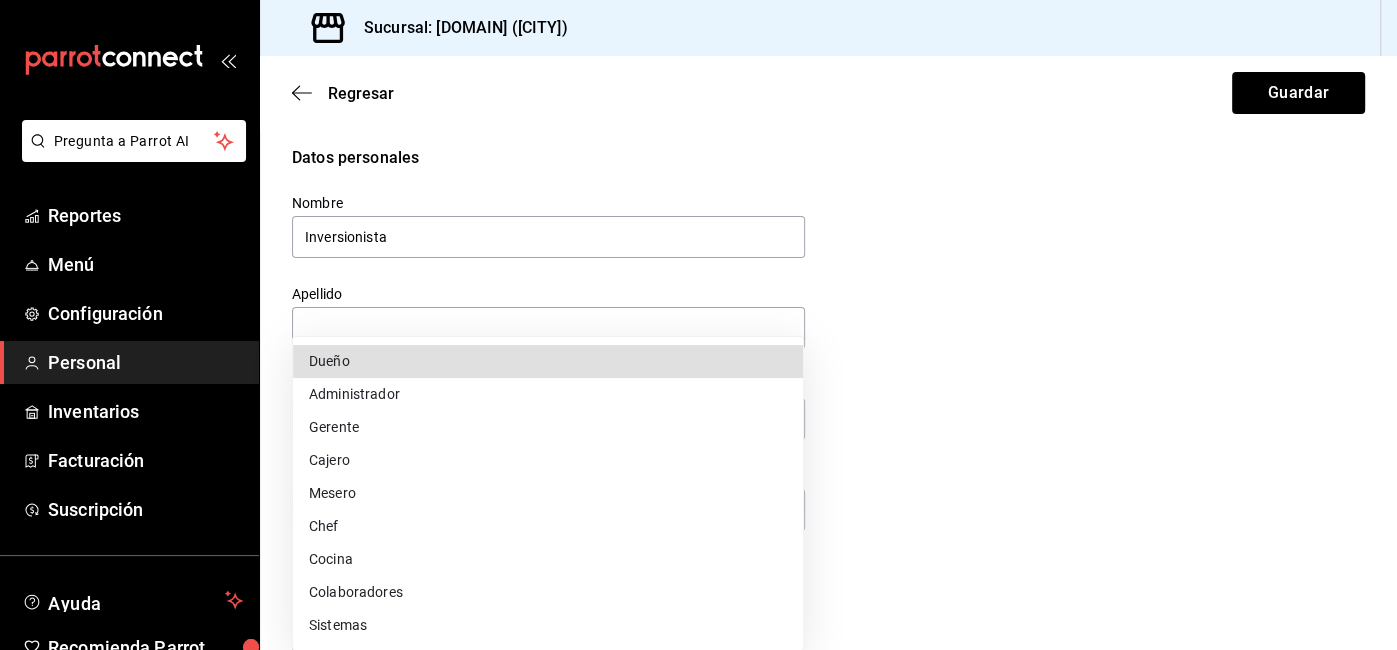 click on "Colaboradores" at bounding box center (548, 592) 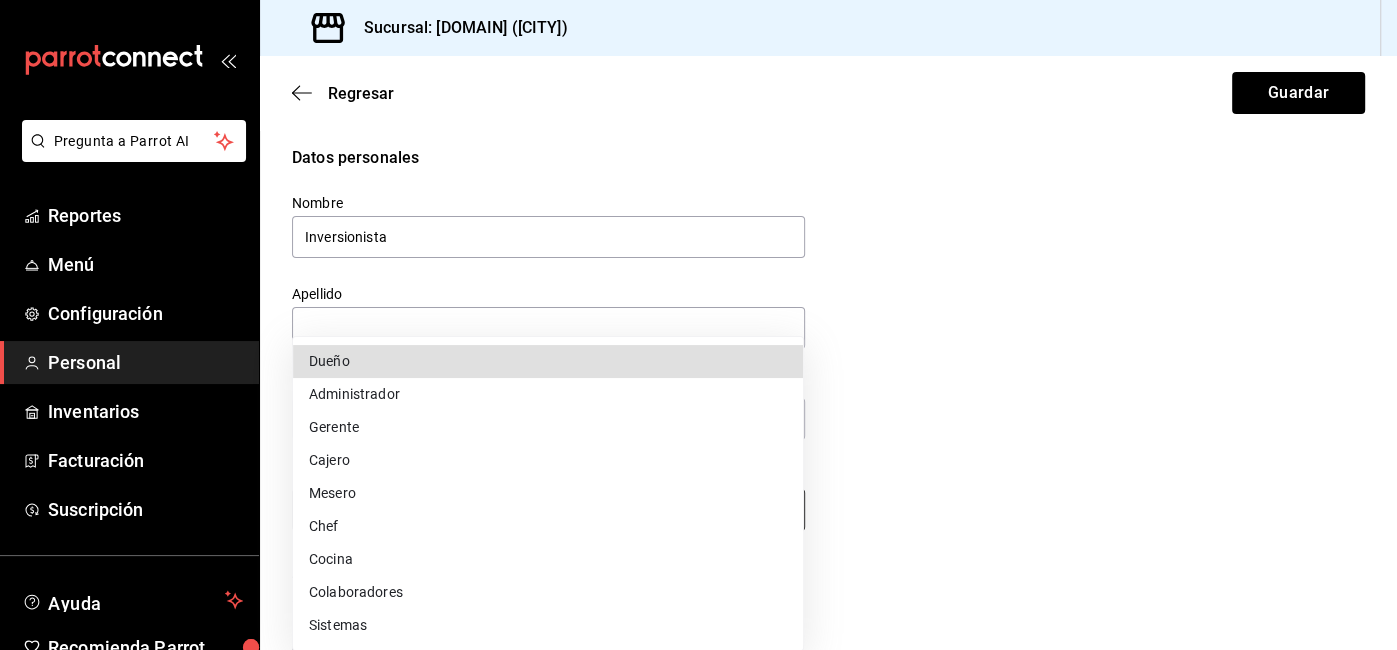 type on "STAFF" 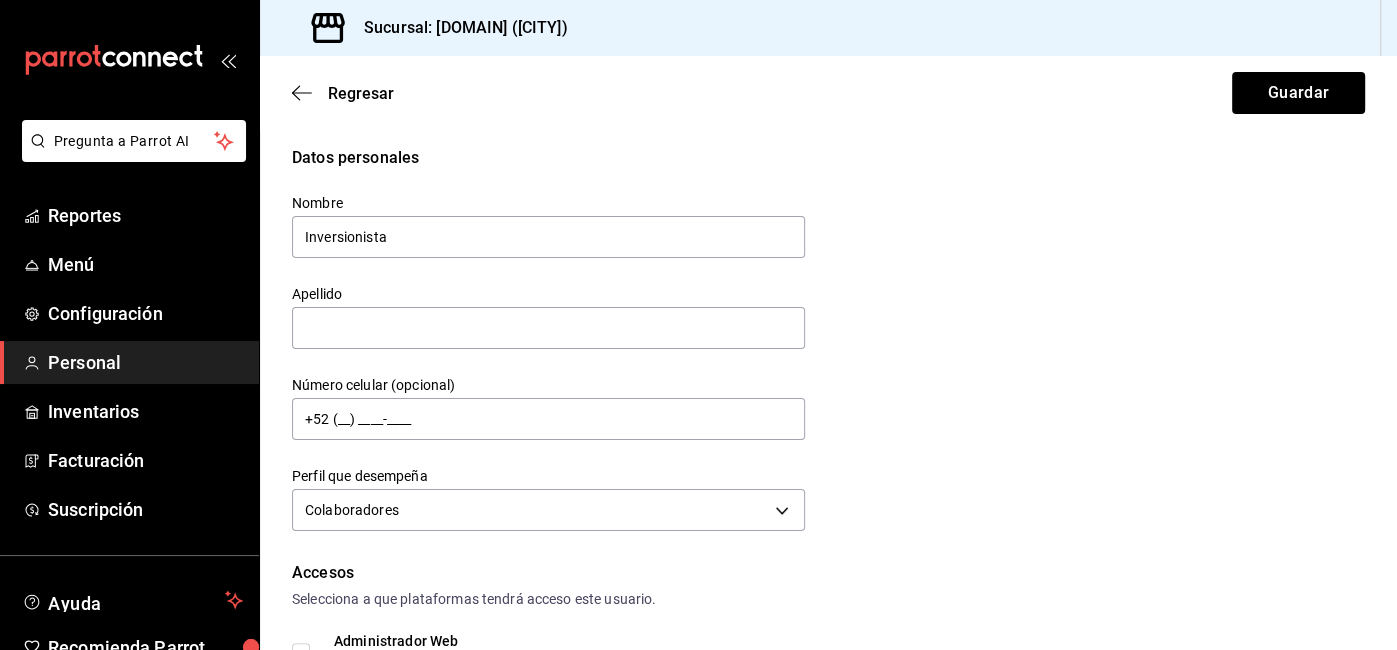 click on "Datos personales Nombre Inversionista Apellido Número celular (opcional) +52 (__) ____-____ Perfil que desempeña Colaboradores STAFF" at bounding box center (828, 341) 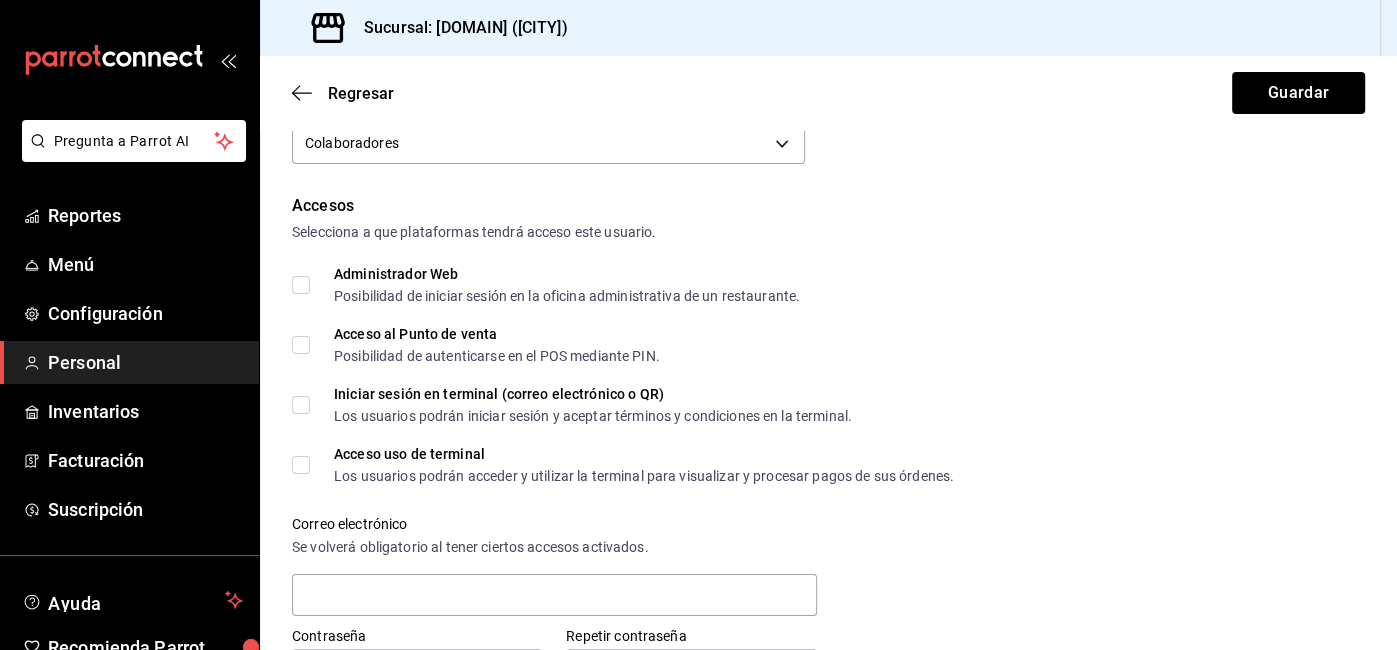 scroll, scrollTop: 375, scrollLeft: 0, axis: vertical 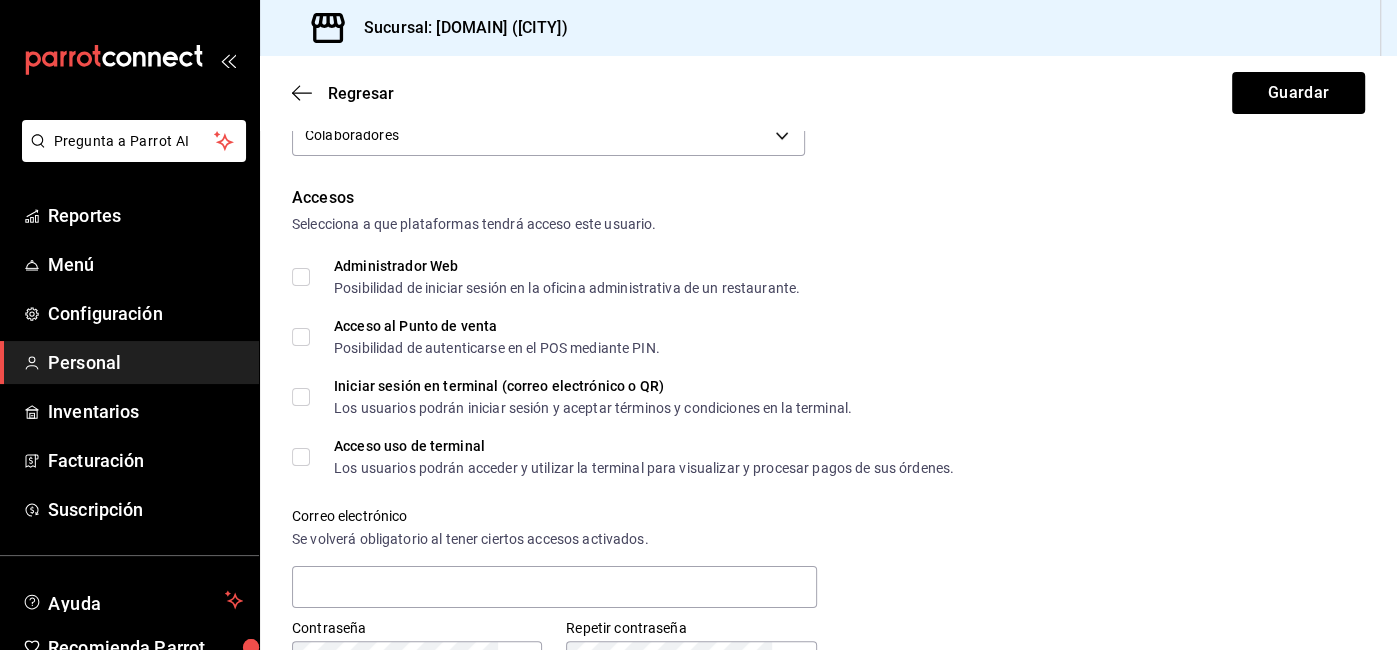 click on "Administrador Web Posibilidad de iniciar sesión en la oficina administrativa de un restaurante." at bounding box center [301, 277] 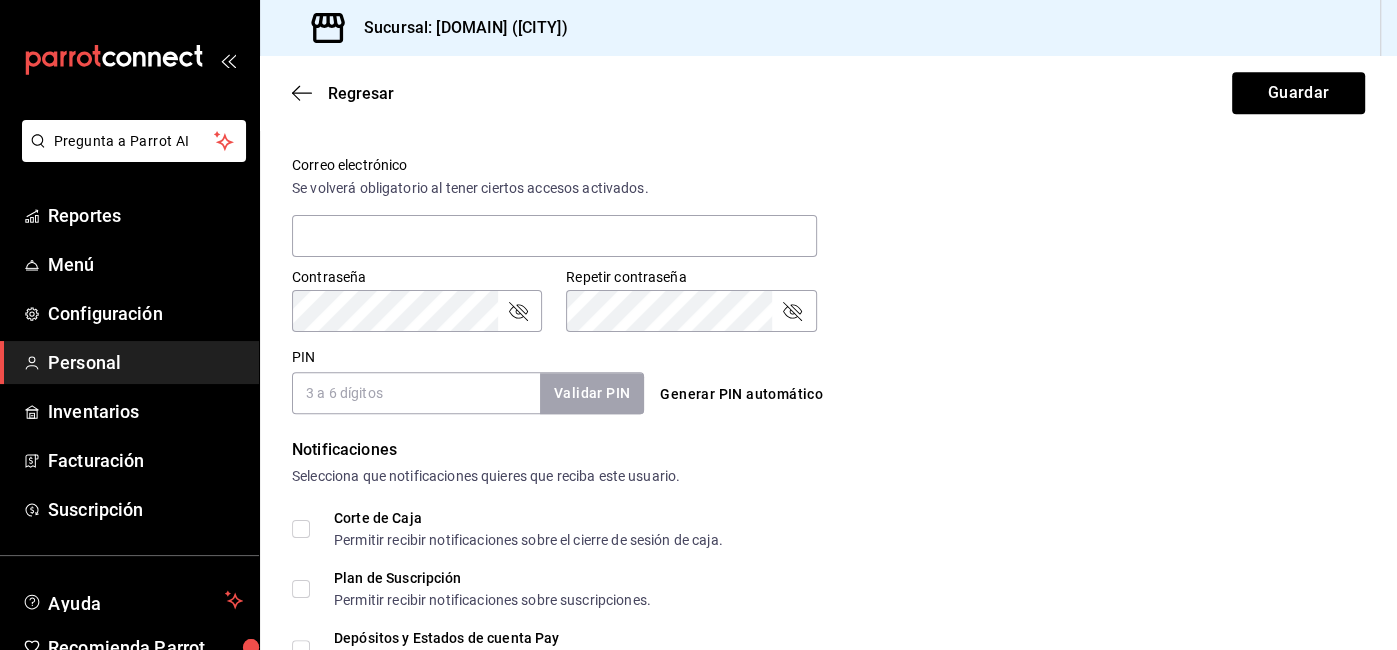 scroll, scrollTop: 725, scrollLeft: 0, axis: vertical 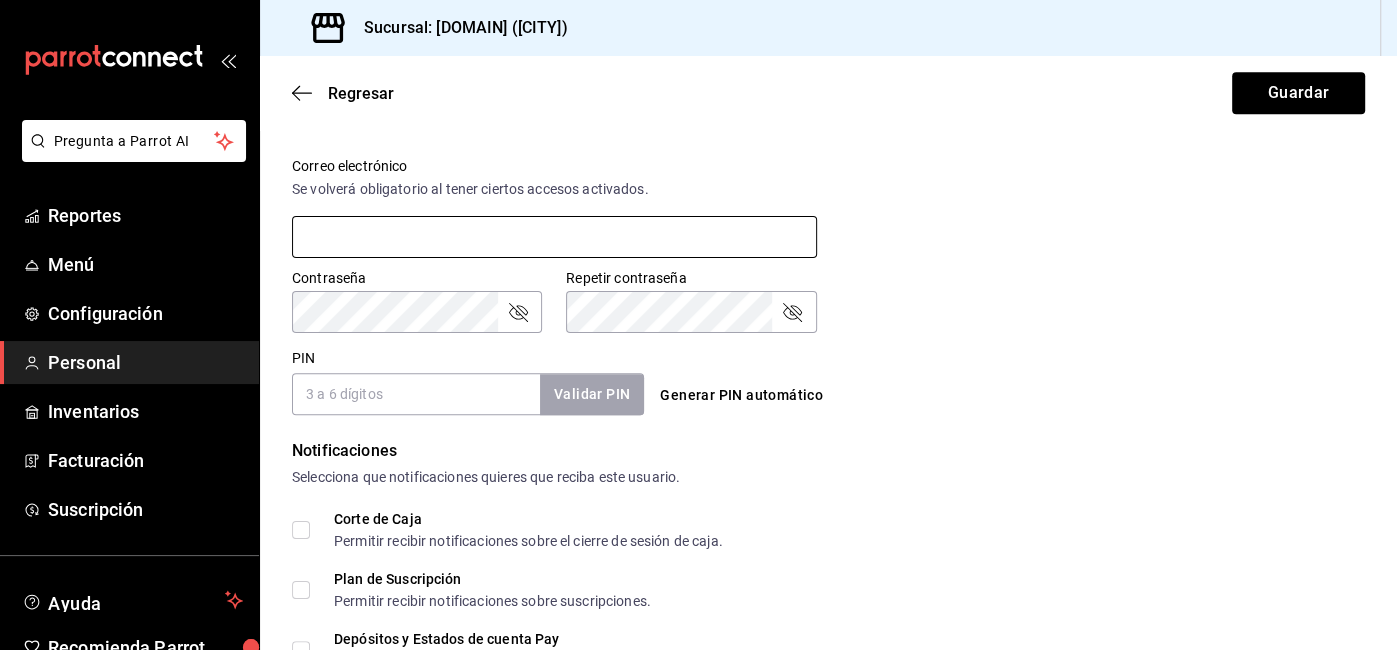 click at bounding box center [554, 237] 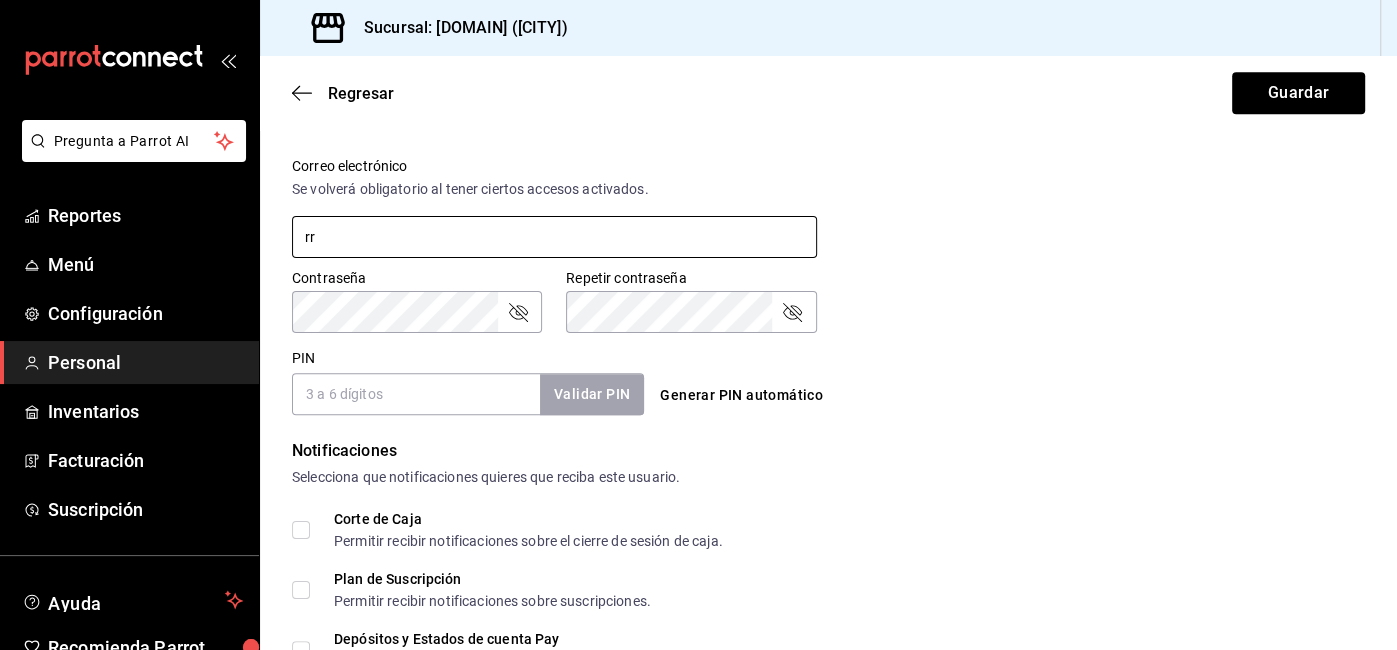 type on "r" 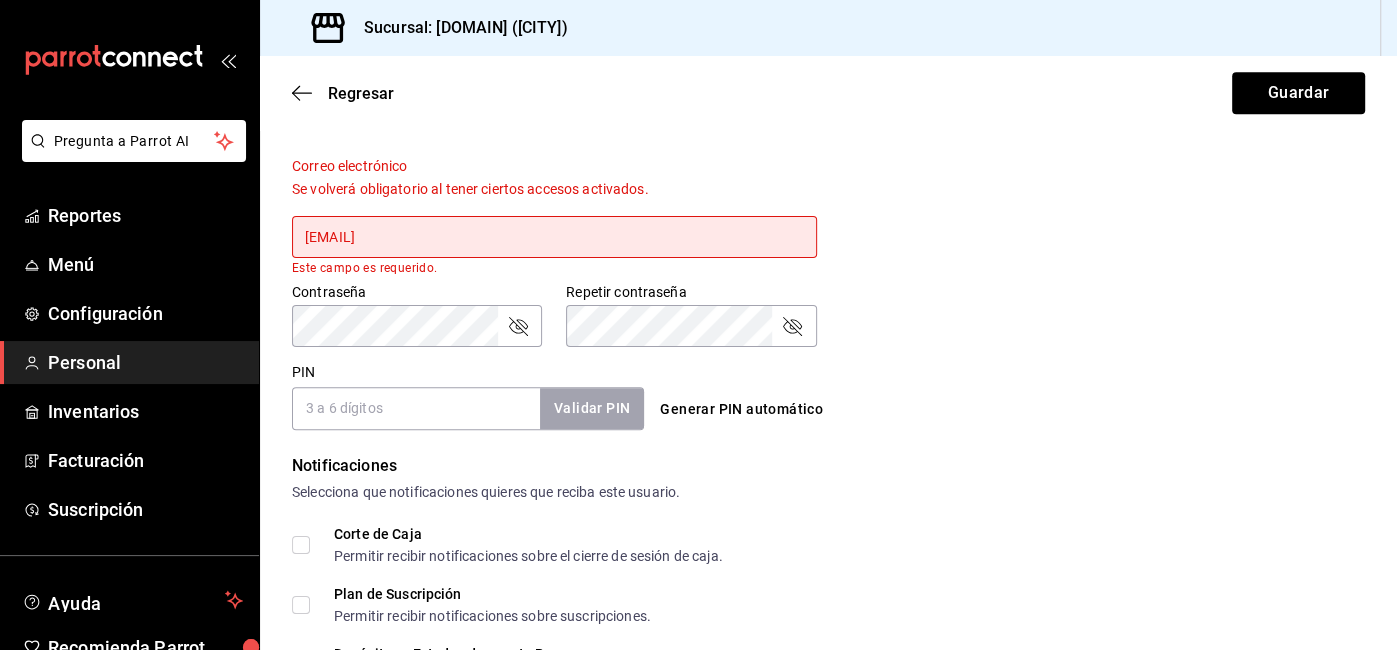 type on "abyssmo.inversionista@gmail.com" 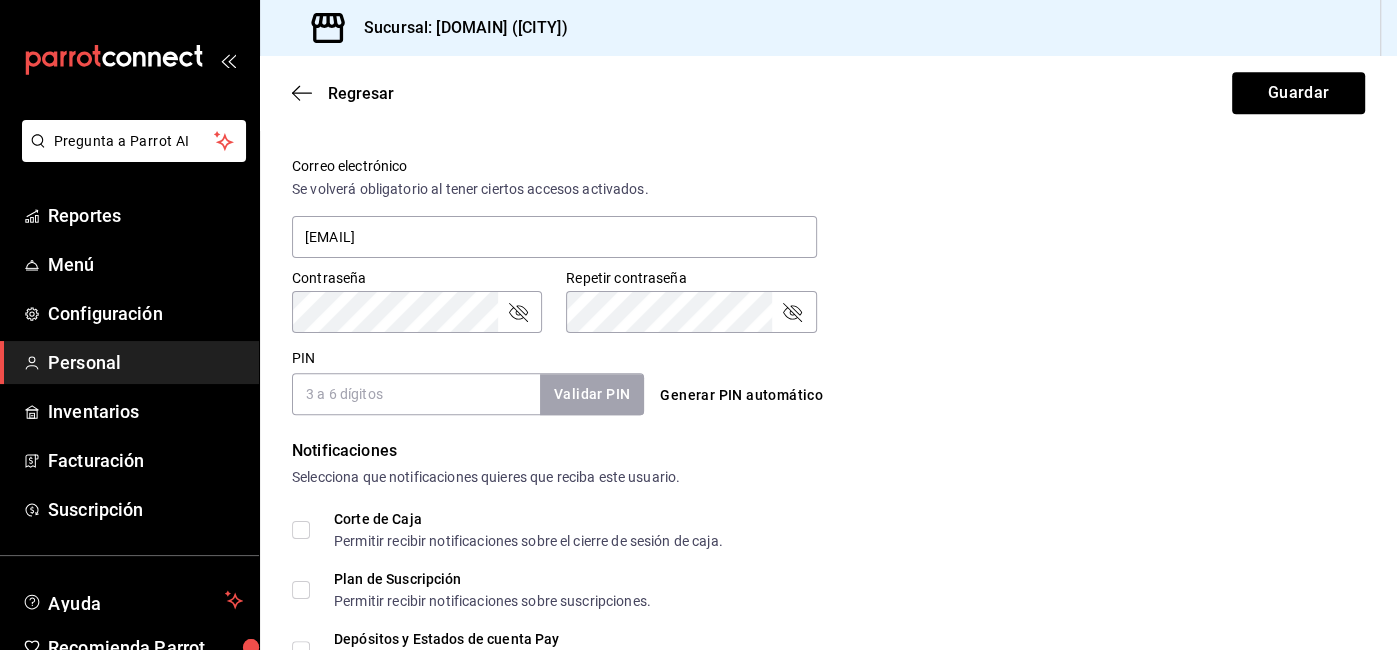 click 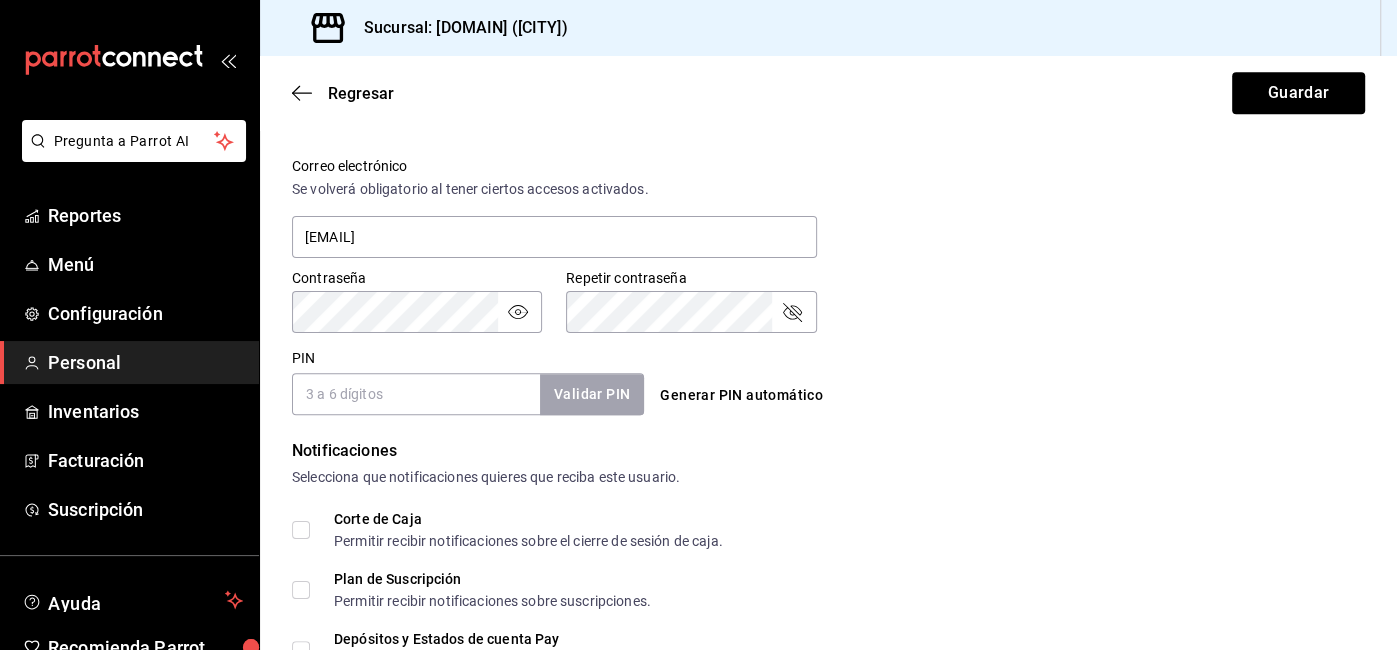 click 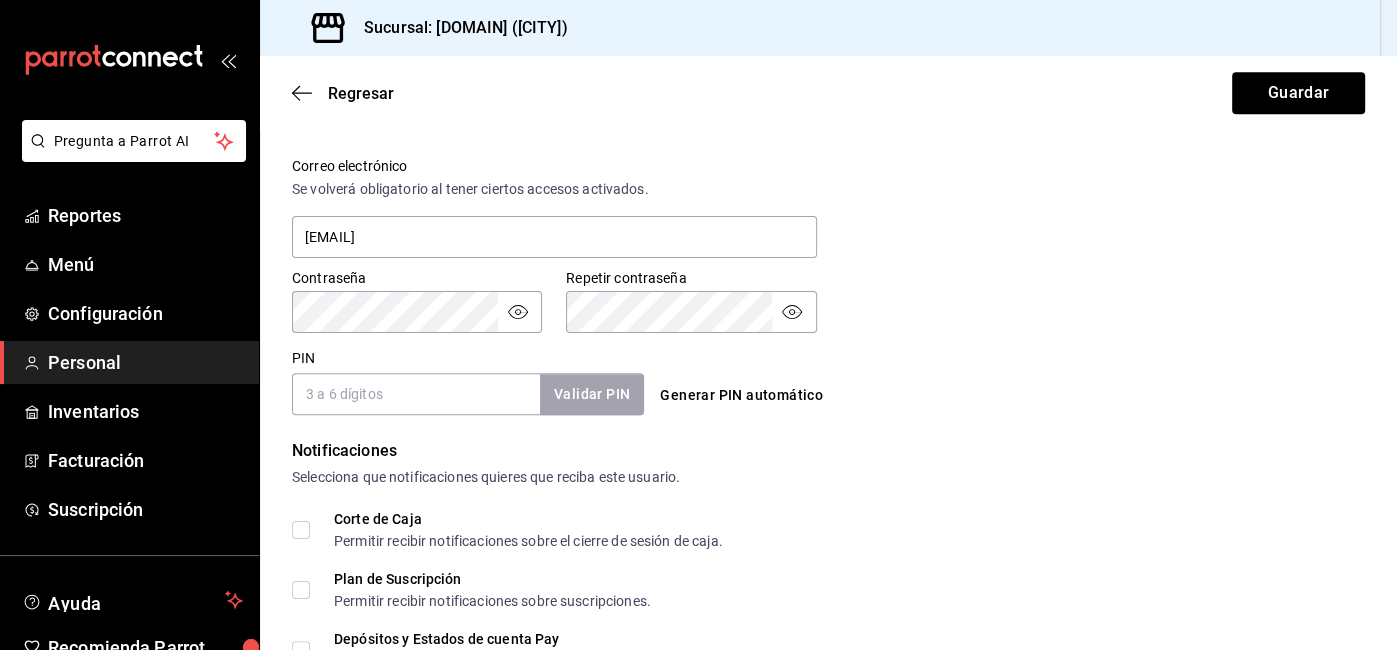 click on "PIN" at bounding box center (416, 394) 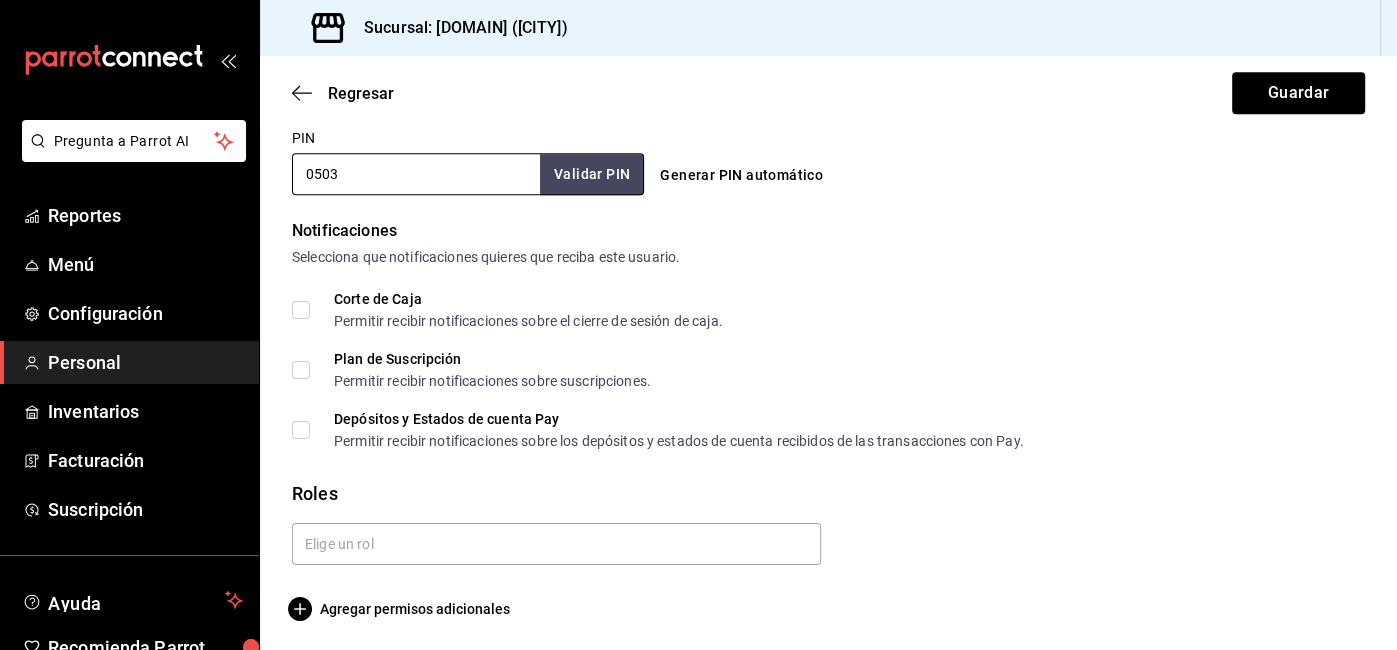 scroll, scrollTop: 947, scrollLeft: 0, axis: vertical 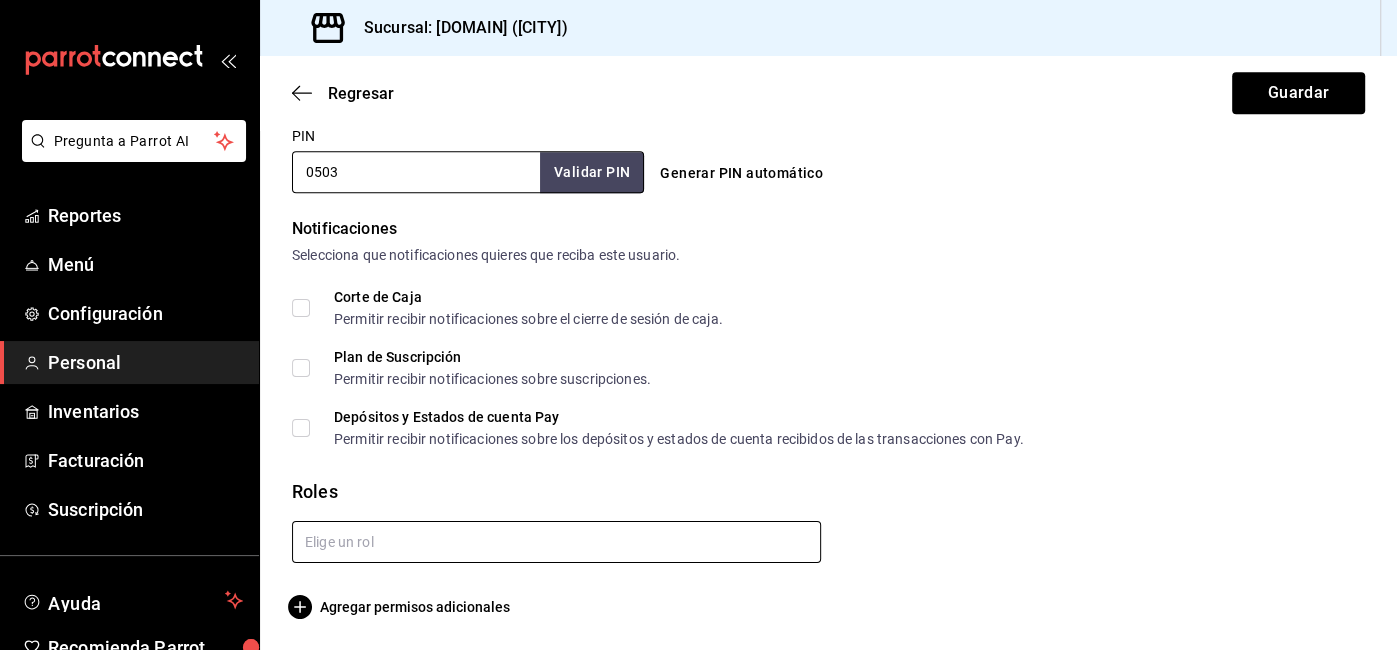 type on "0503" 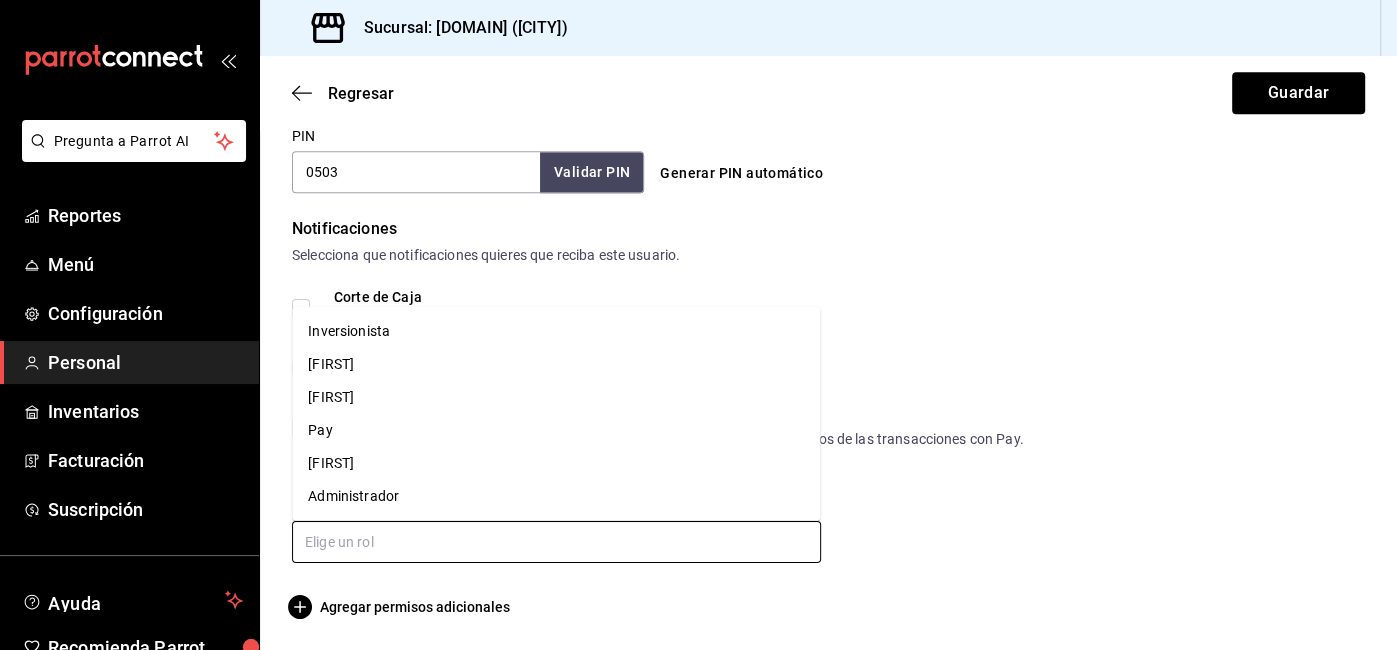 click on "Inversionista" at bounding box center [556, 331] 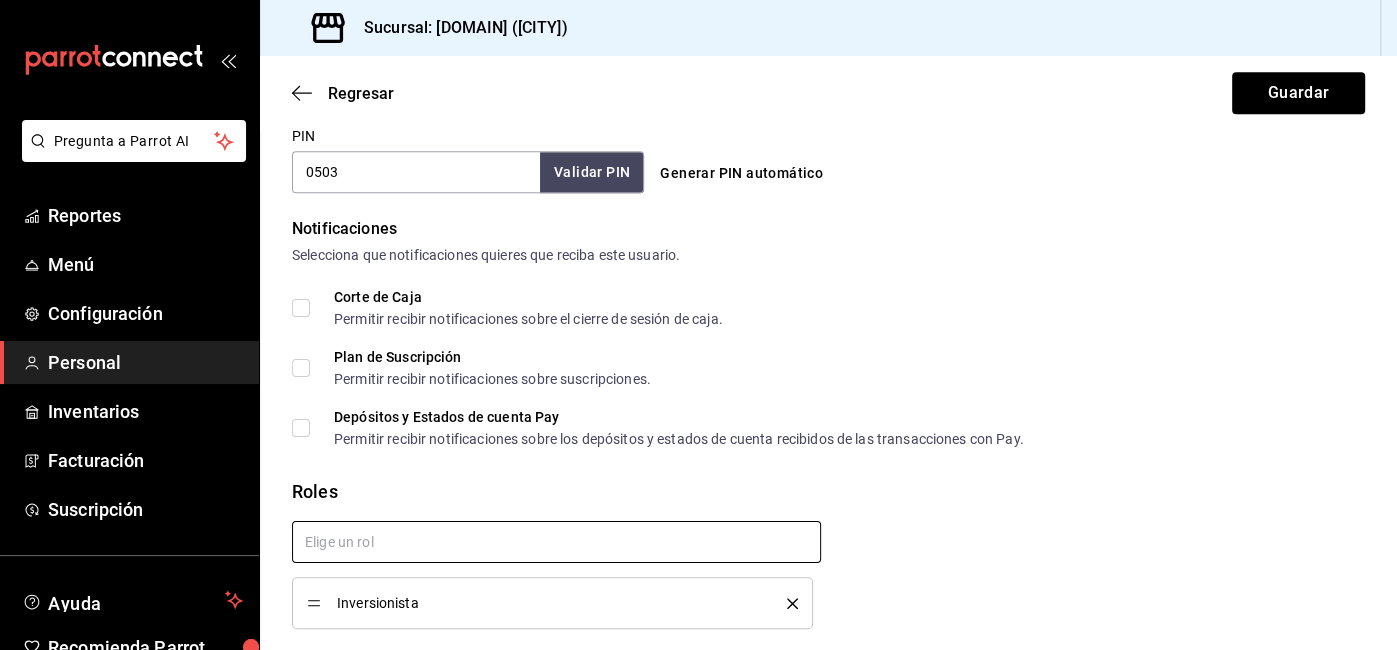 scroll, scrollTop: 1012, scrollLeft: 0, axis: vertical 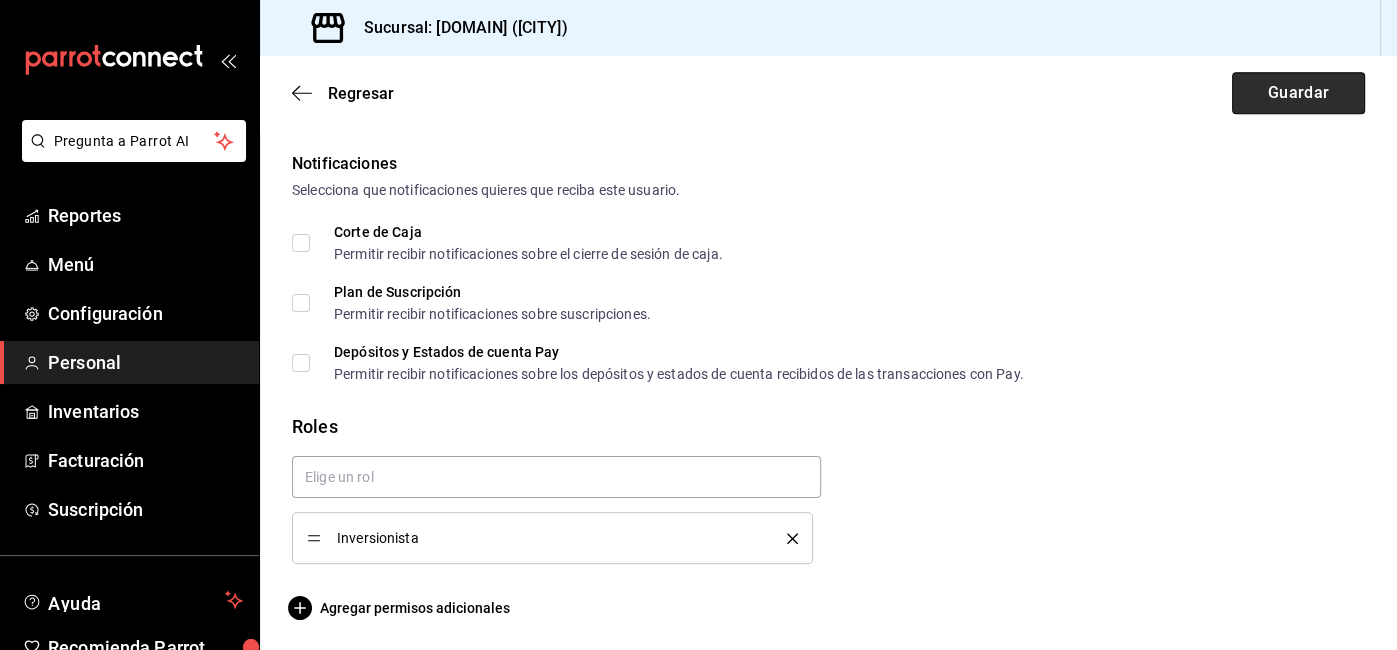 click on "Guardar" at bounding box center [1298, 93] 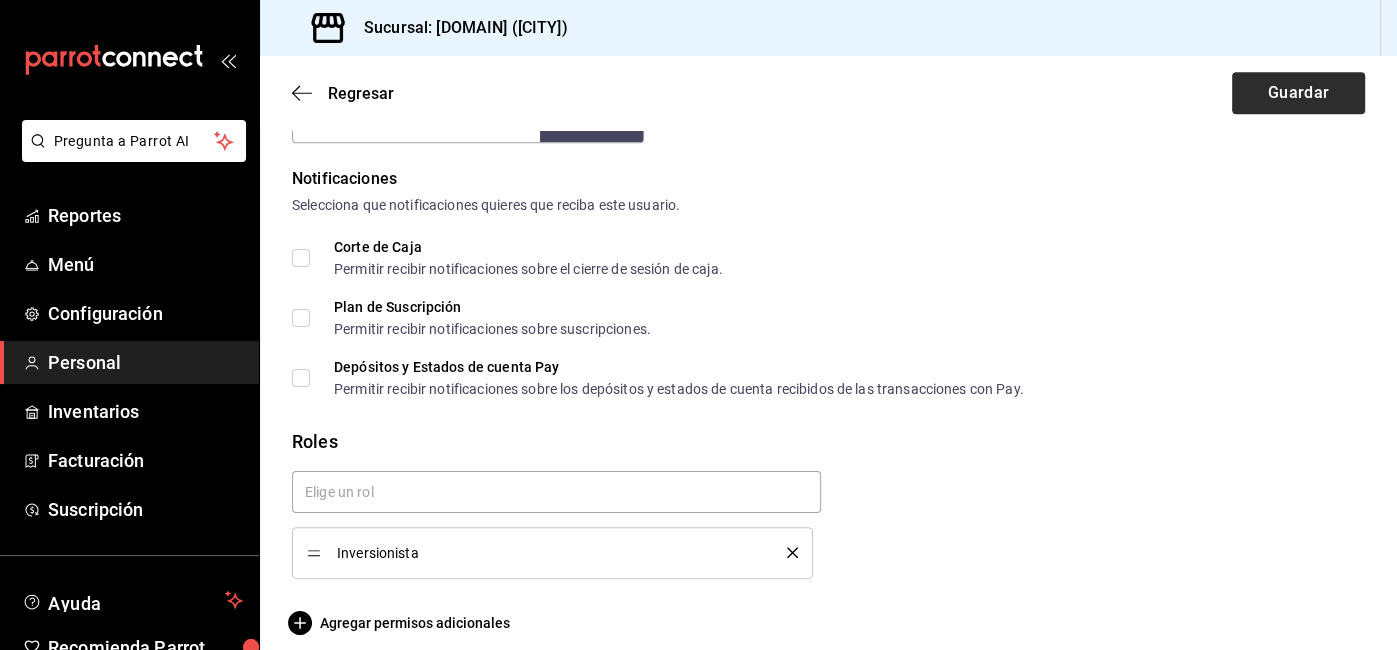 scroll, scrollTop: 0, scrollLeft: 0, axis: both 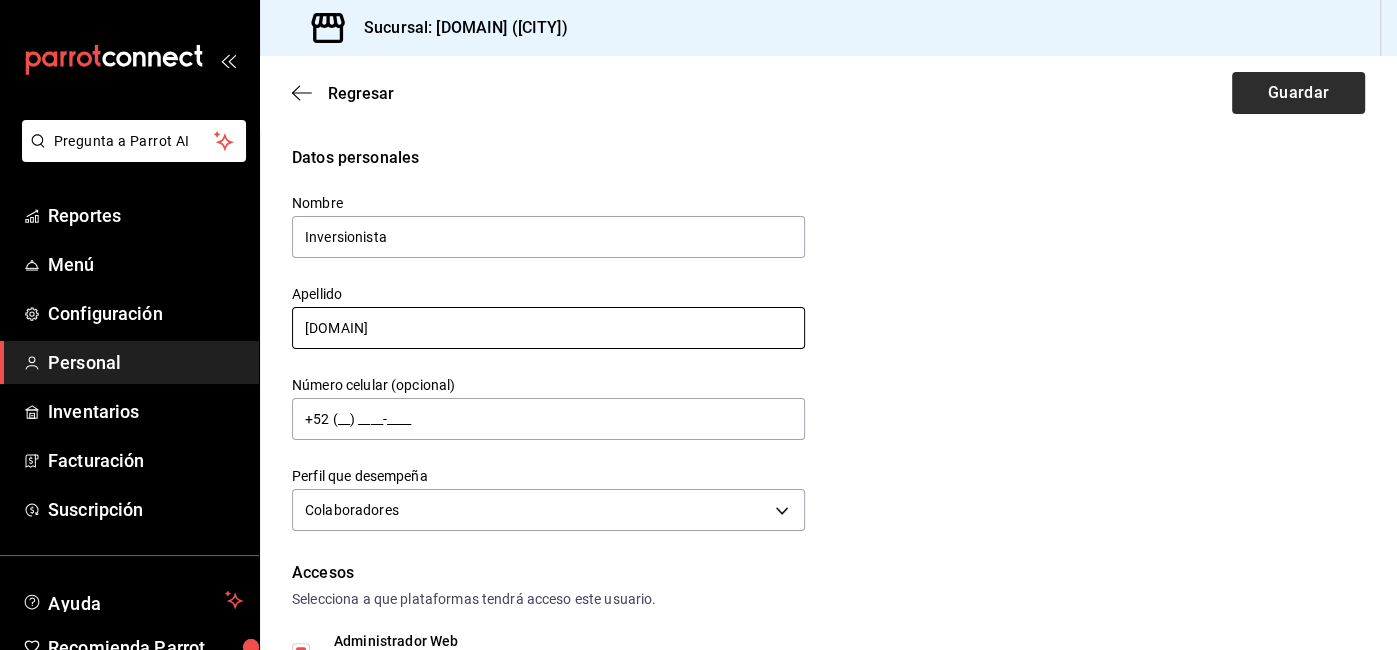 type on "Abyssmo" 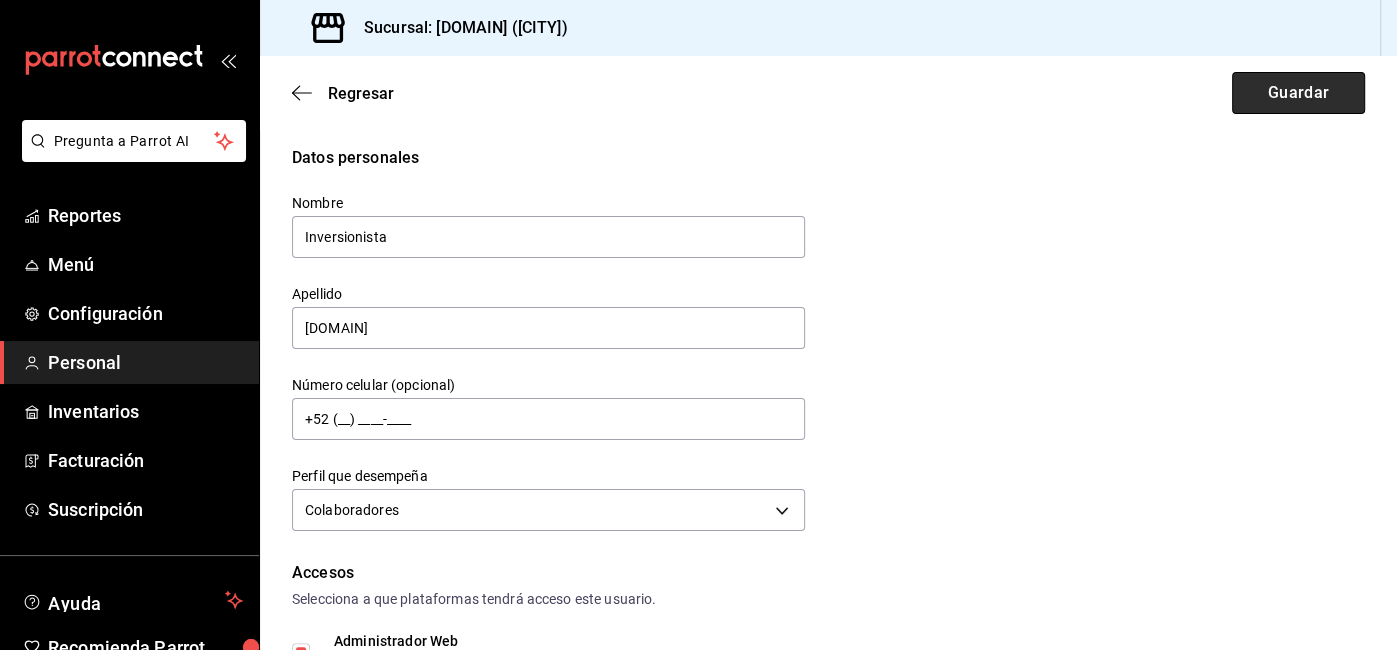 click on "Guardar" at bounding box center [1298, 93] 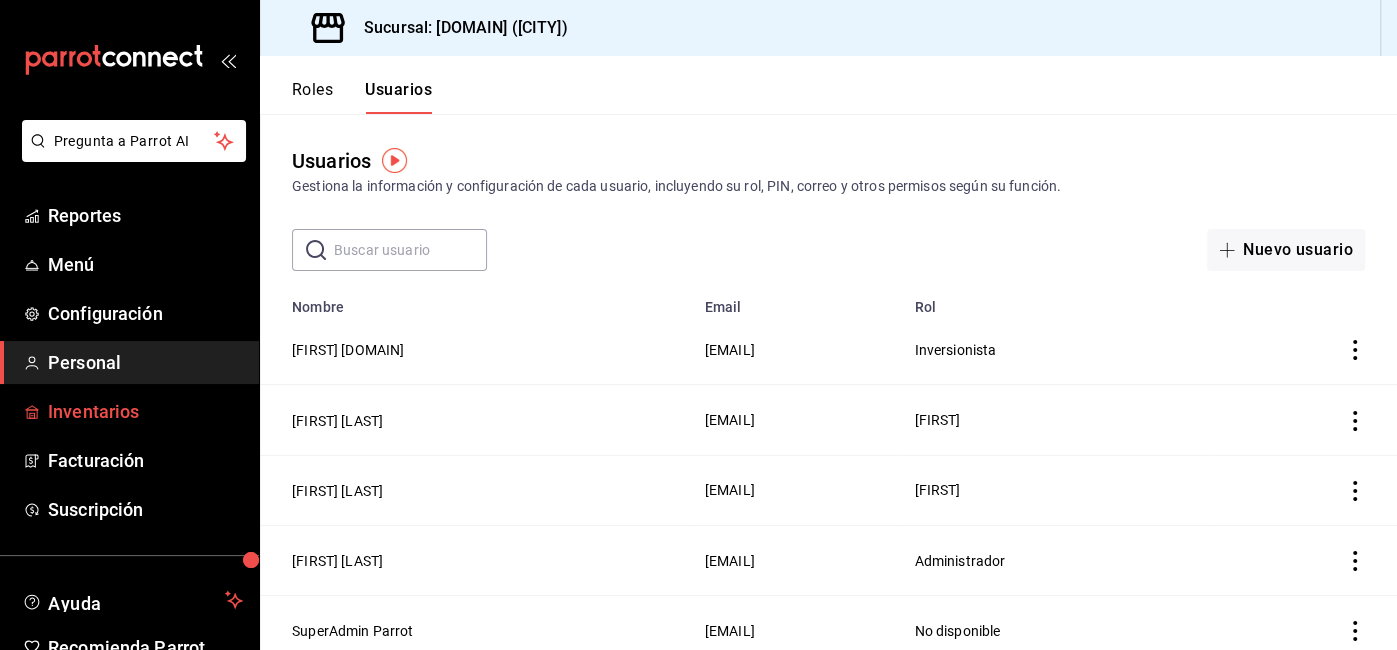 scroll, scrollTop: 103, scrollLeft: 0, axis: vertical 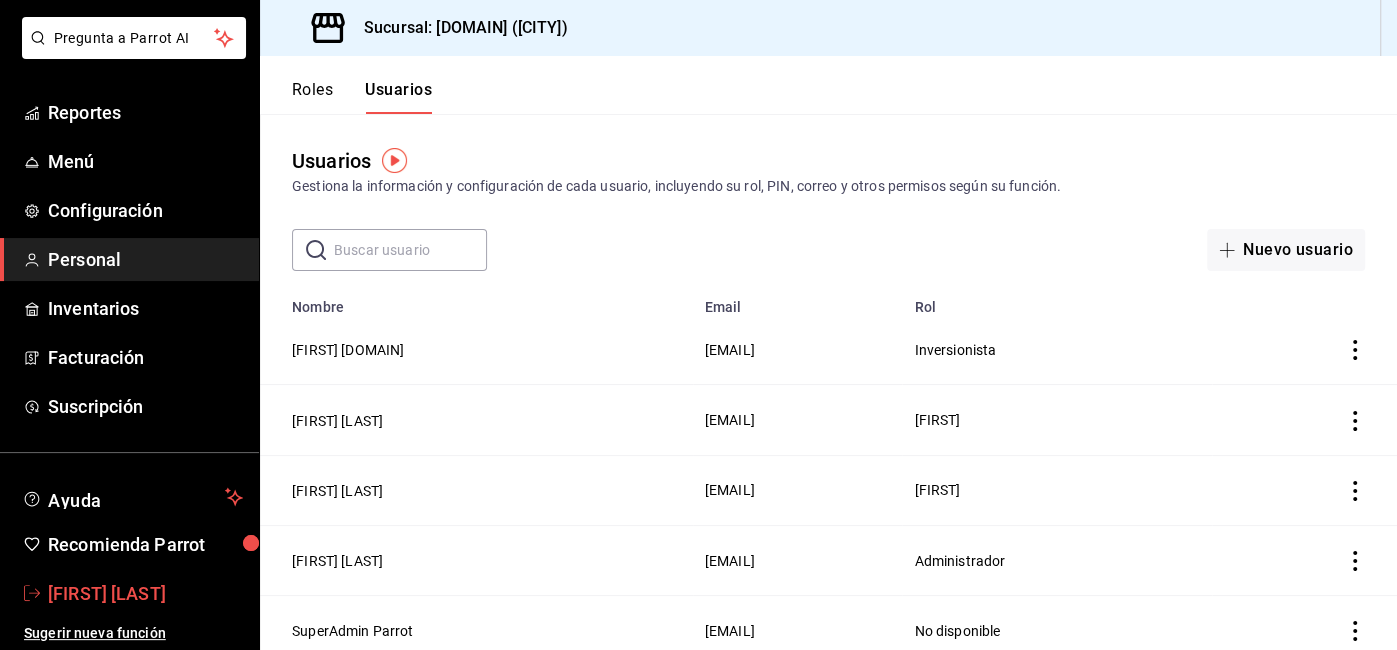 click on "Ricardo Ramirez" at bounding box center (145, 593) 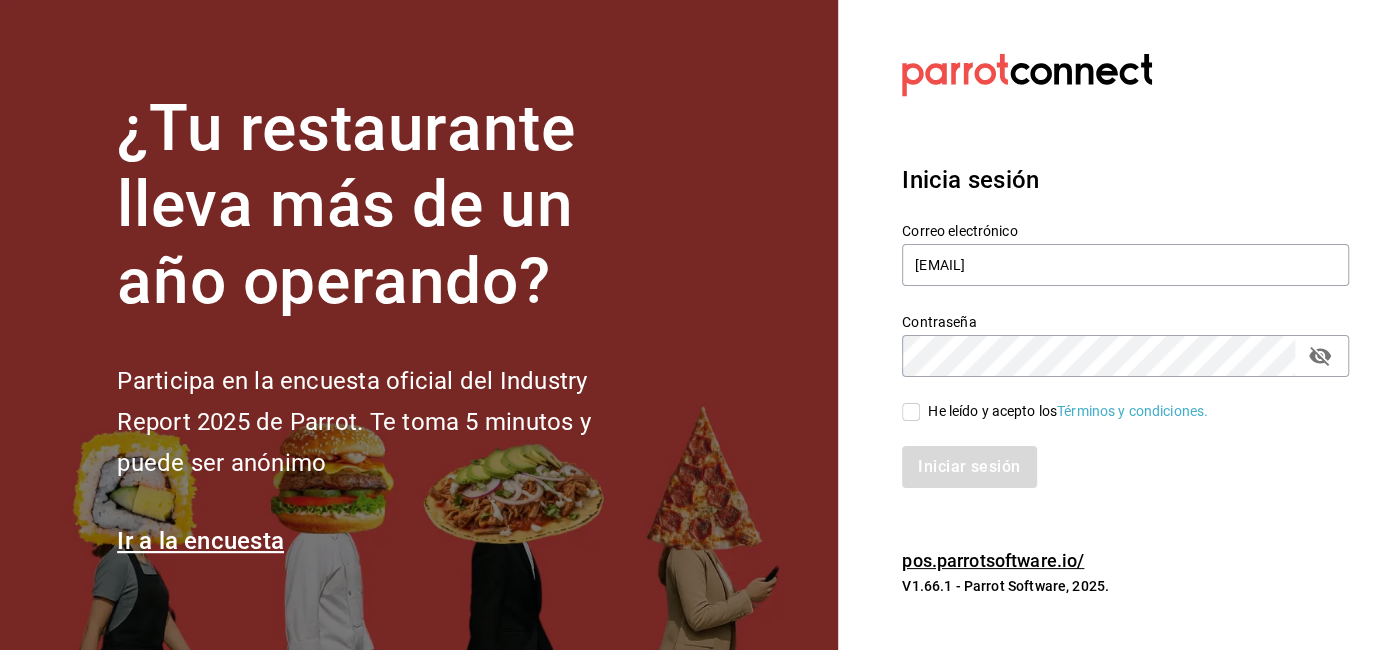 click on "He leído y acepto los  Términos y condiciones." at bounding box center (1064, 411) 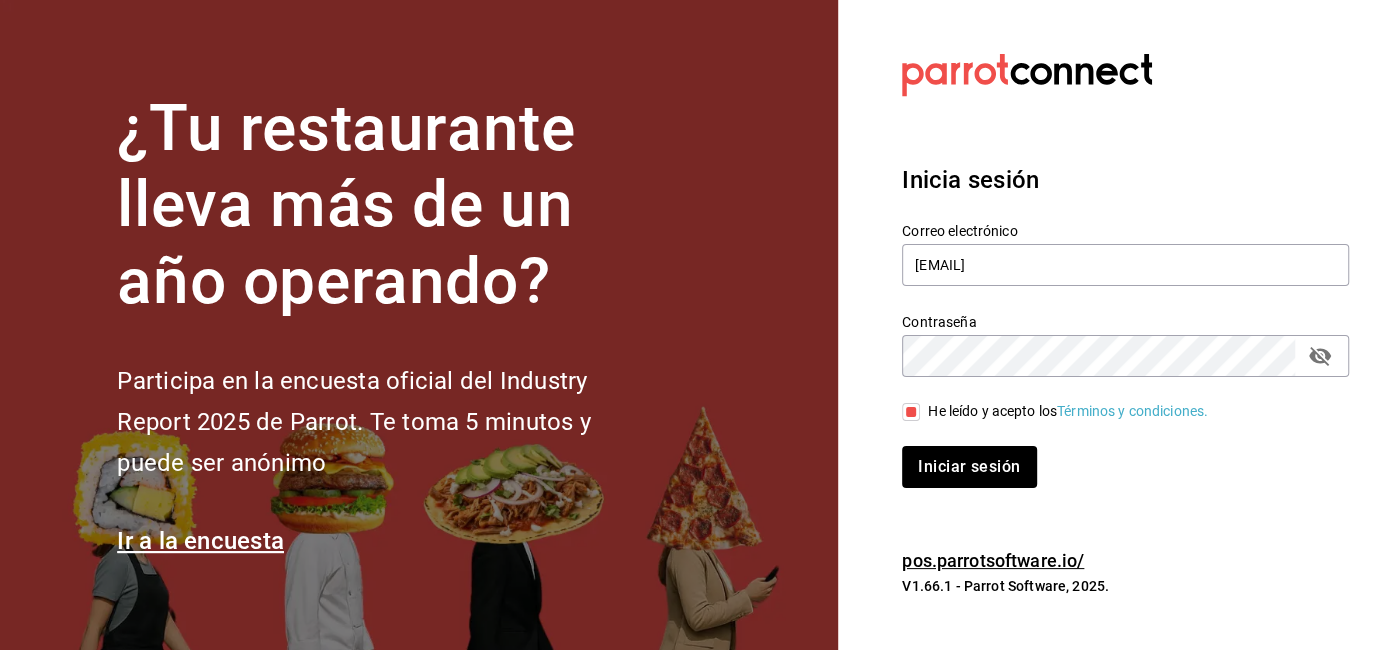 click 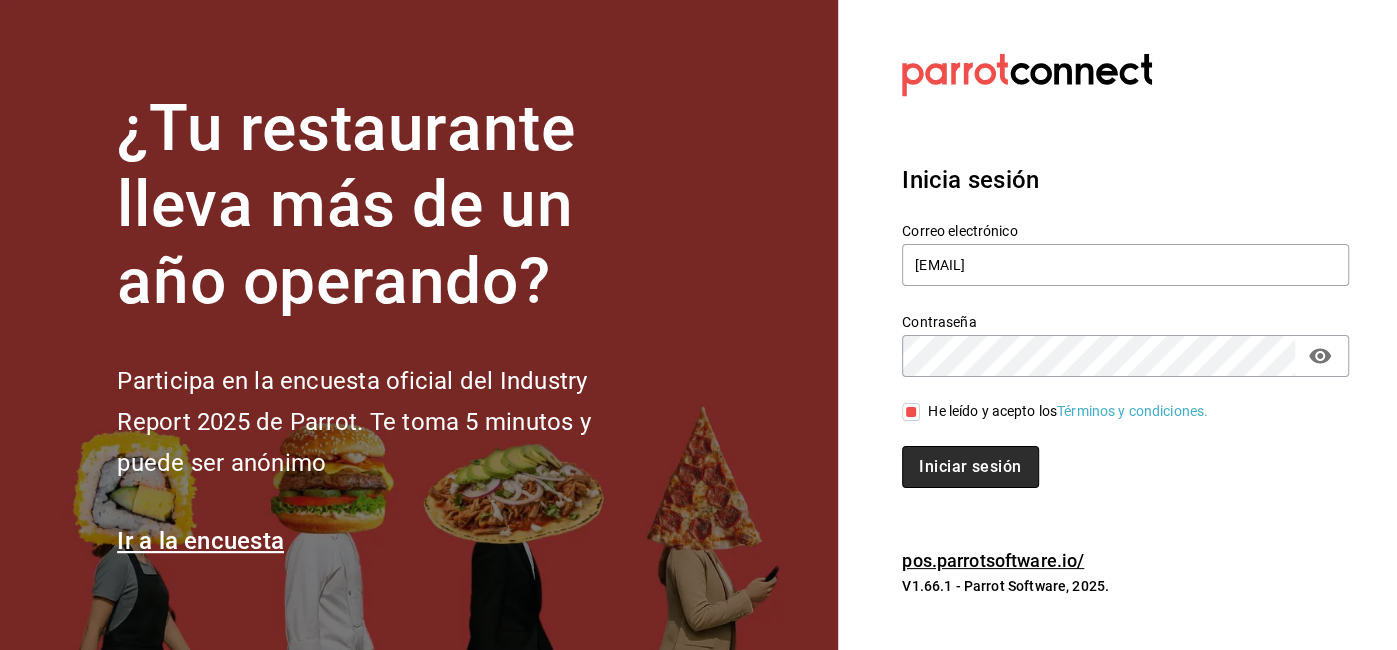 click on "Iniciar sesión" at bounding box center [970, 467] 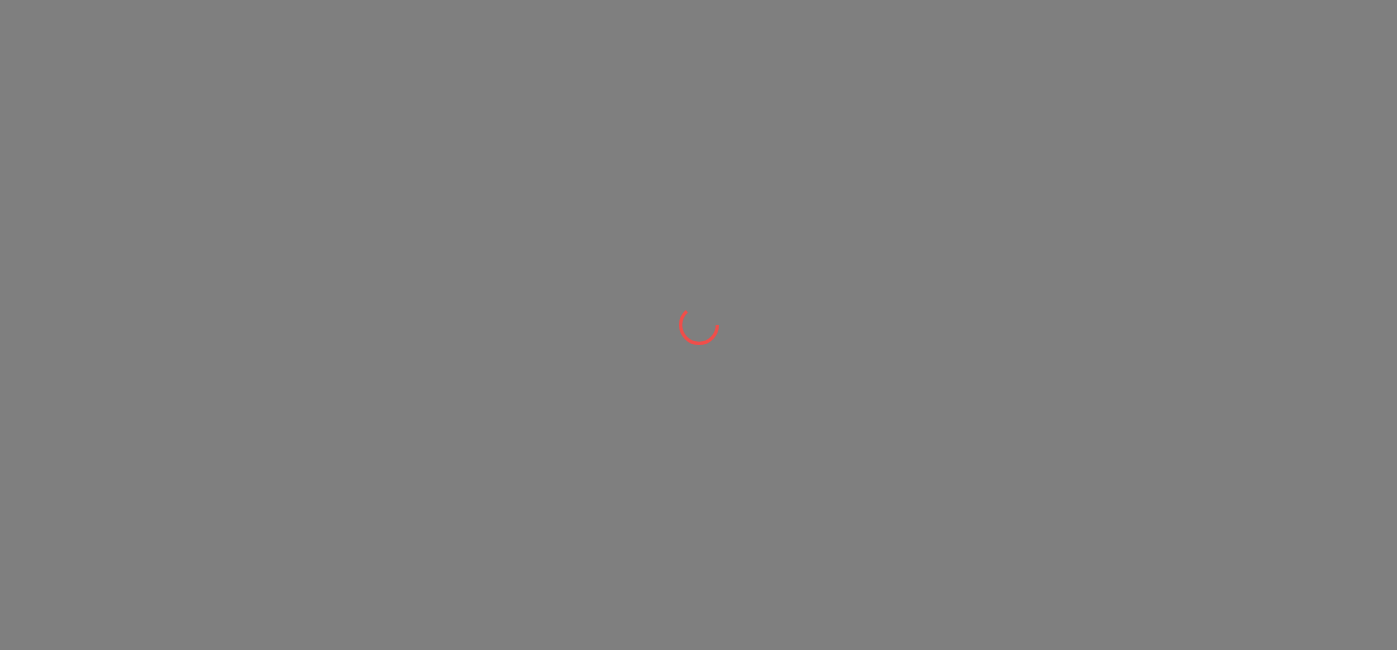 scroll, scrollTop: 0, scrollLeft: 0, axis: both 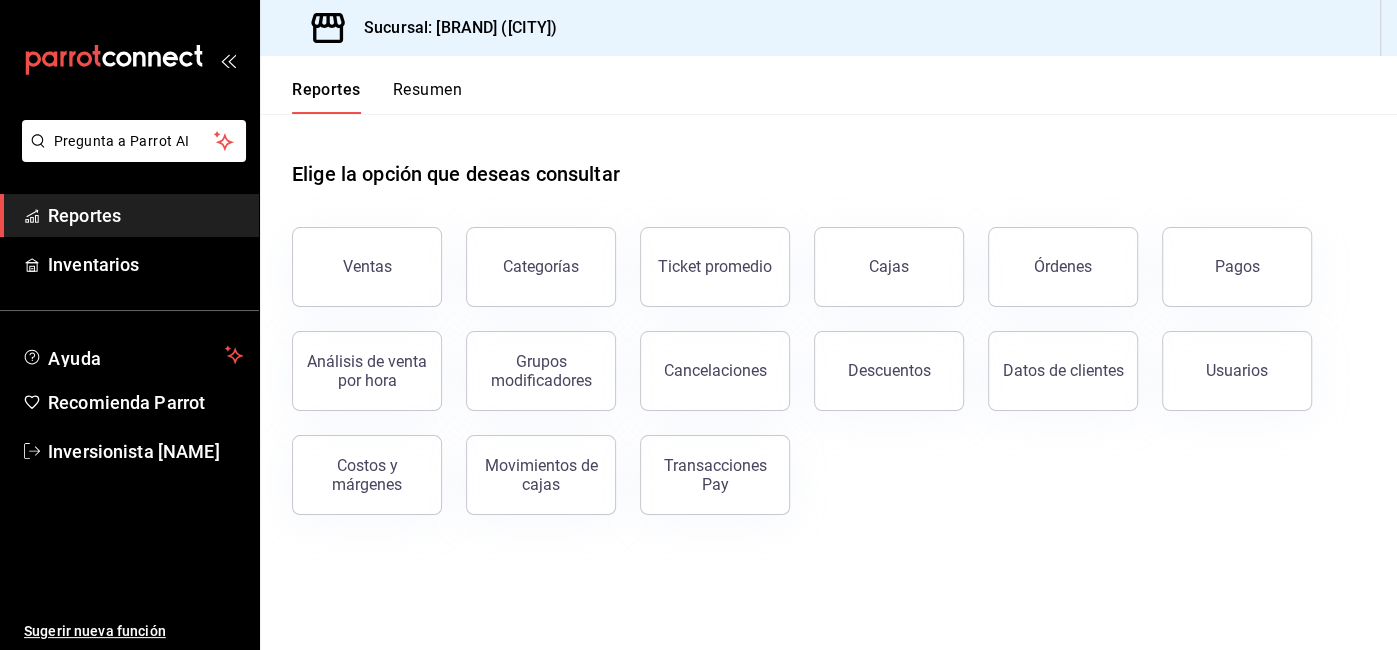 click on "Reportes" at bounding box center (145, 215) 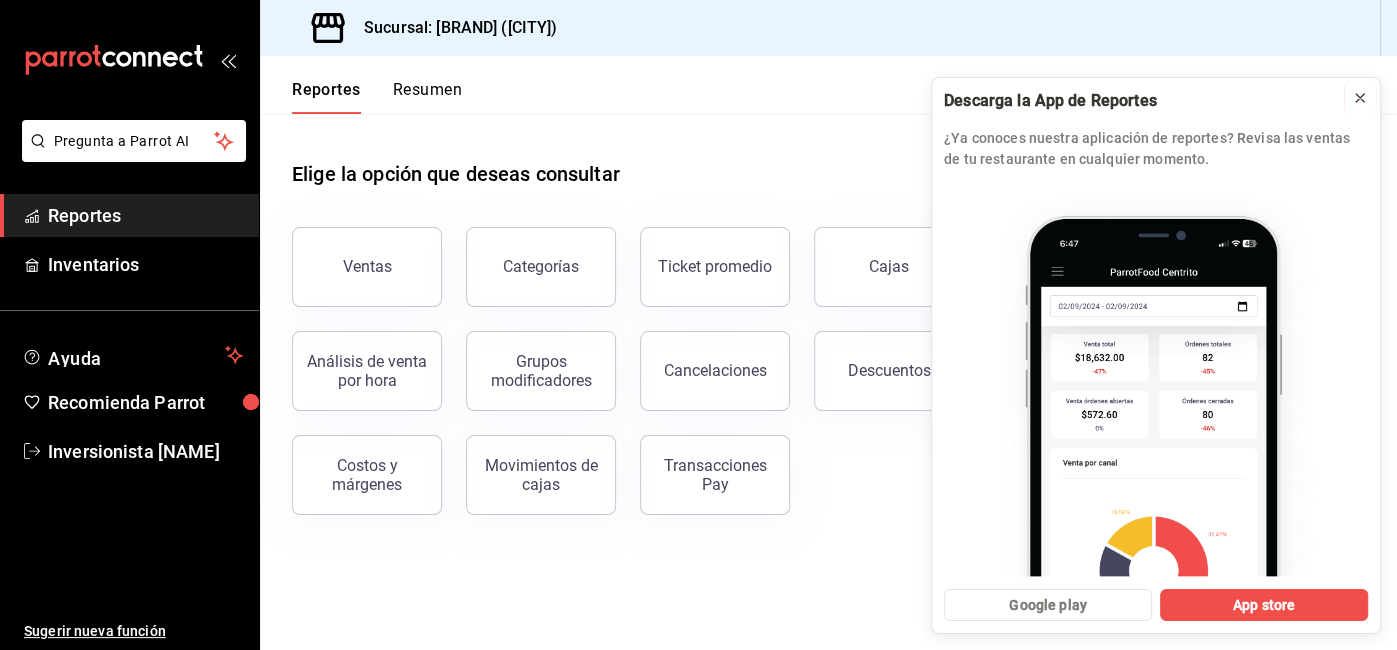 click at bounding box center [1360, 98] 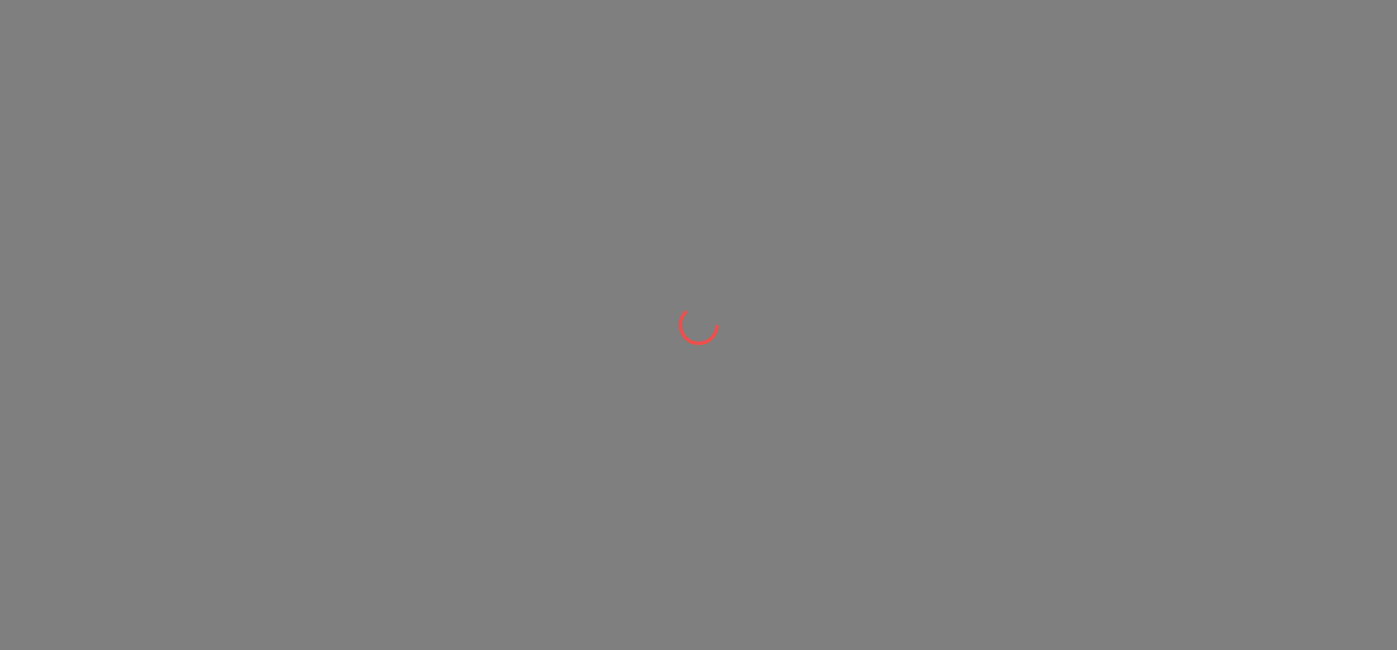 scroll, scrollTop: 0, scrollLeft: 0, axis: both 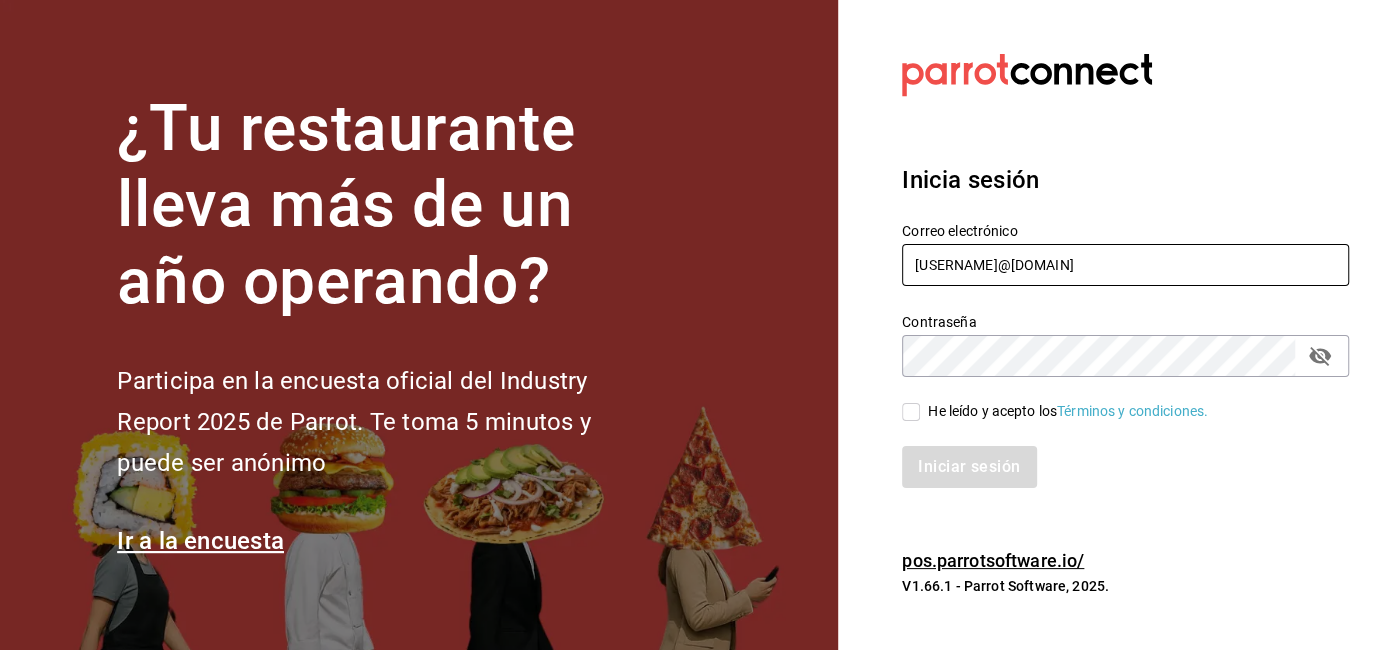 click on "abyssmo.inversionista@gmail.com" at bounding box center (1125, 265) 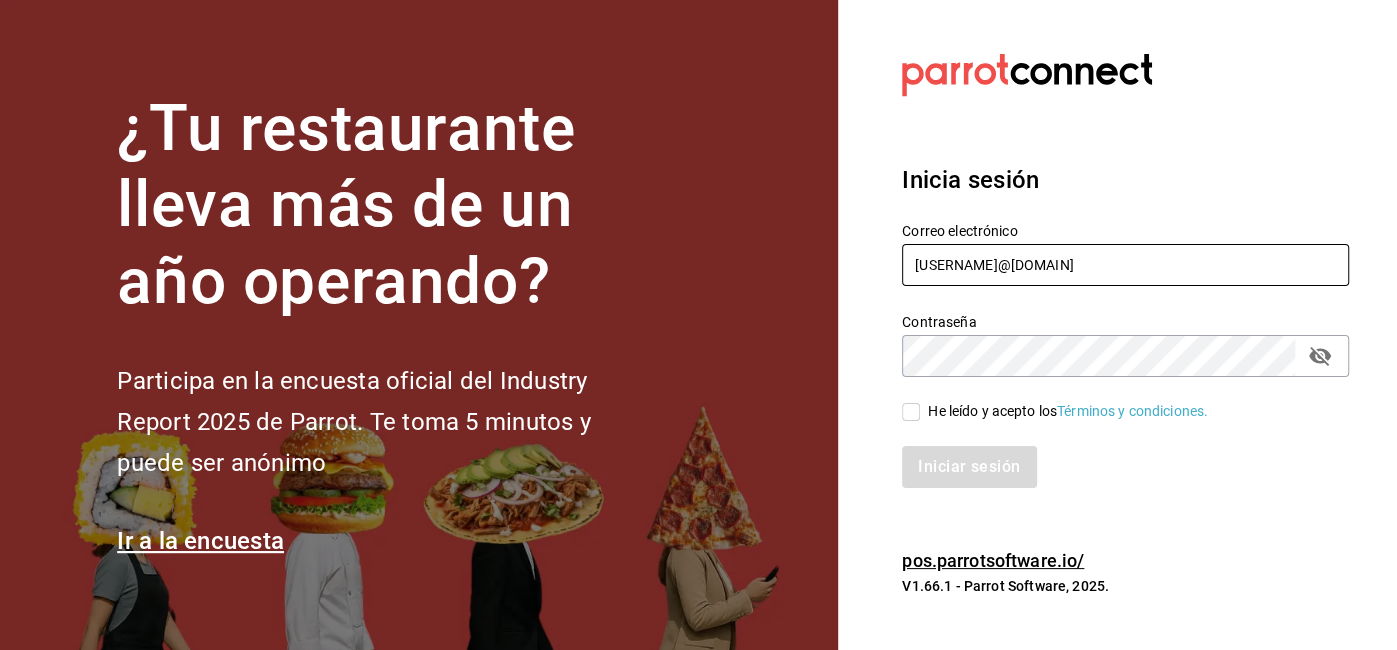 click on "abyssmo.inversionista@gmail.com" at bounding box center [1125, 265] 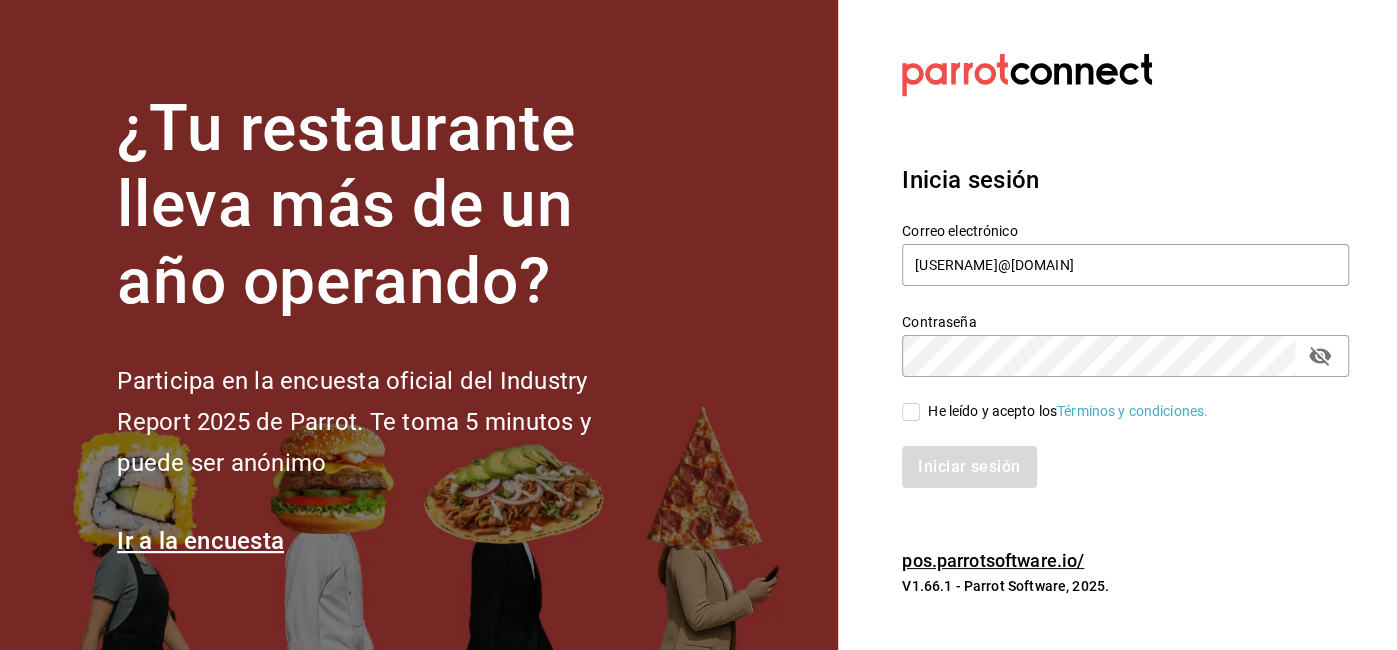 click on "He leído y acepto los  Términos y condiciones." at bounding box center (1113, 400) 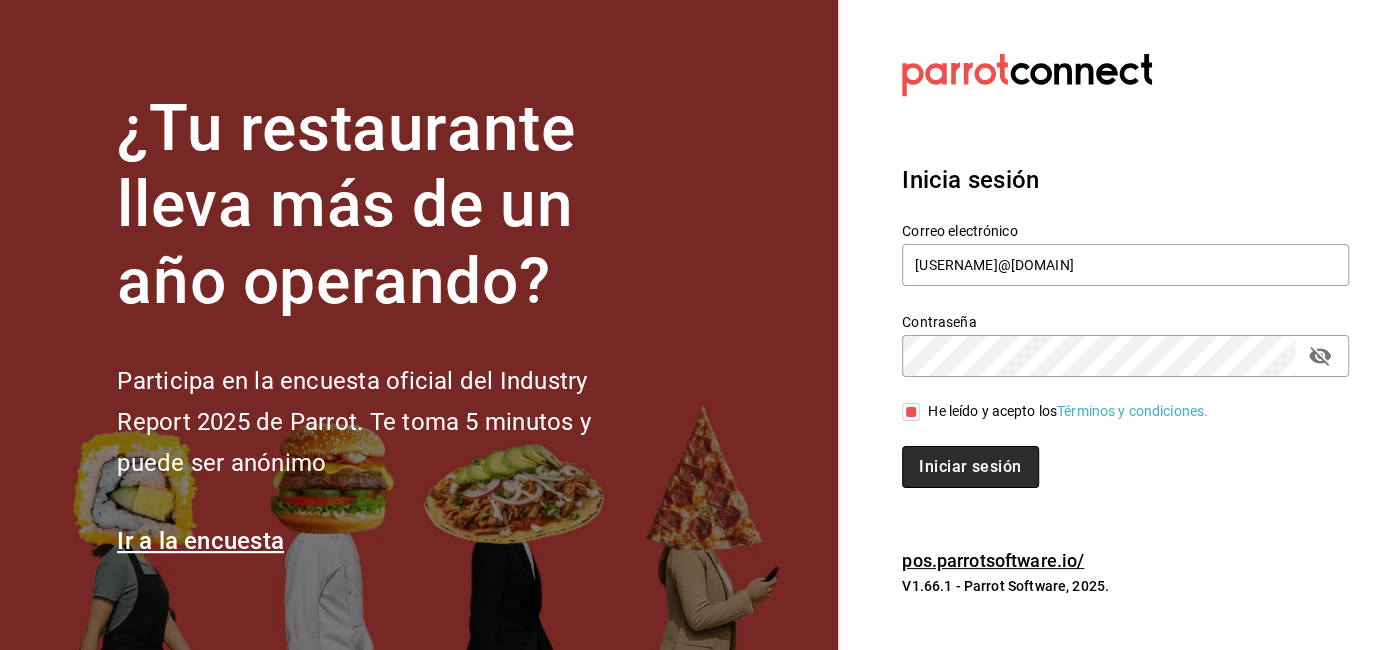 click on "Iniciar sesión" at bounding box center [970, 467] 